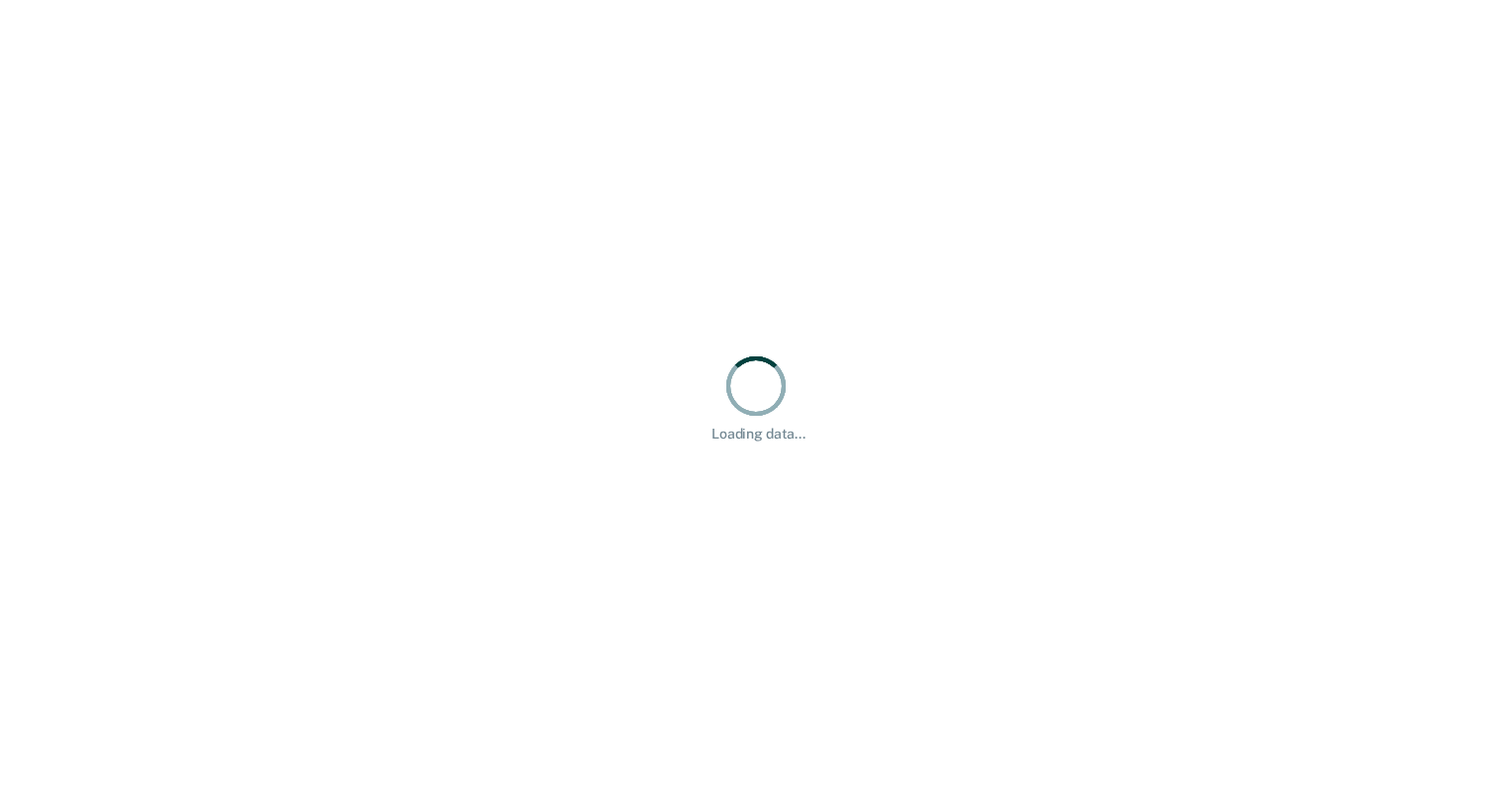 scroll, scrollTop: 0, scrollLeft: 0, axis: both 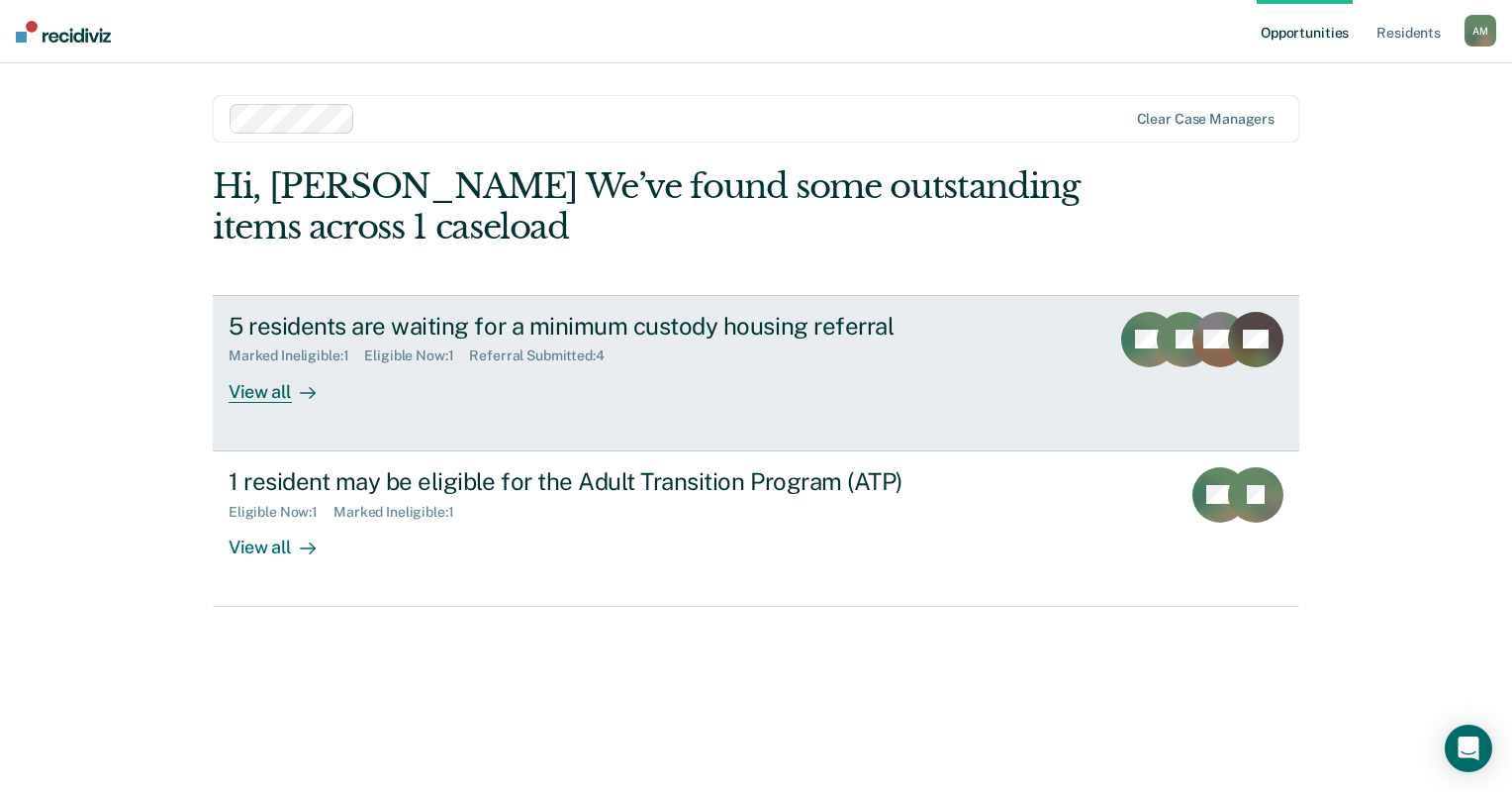 click on "View all" at bounding box center (284, 383) 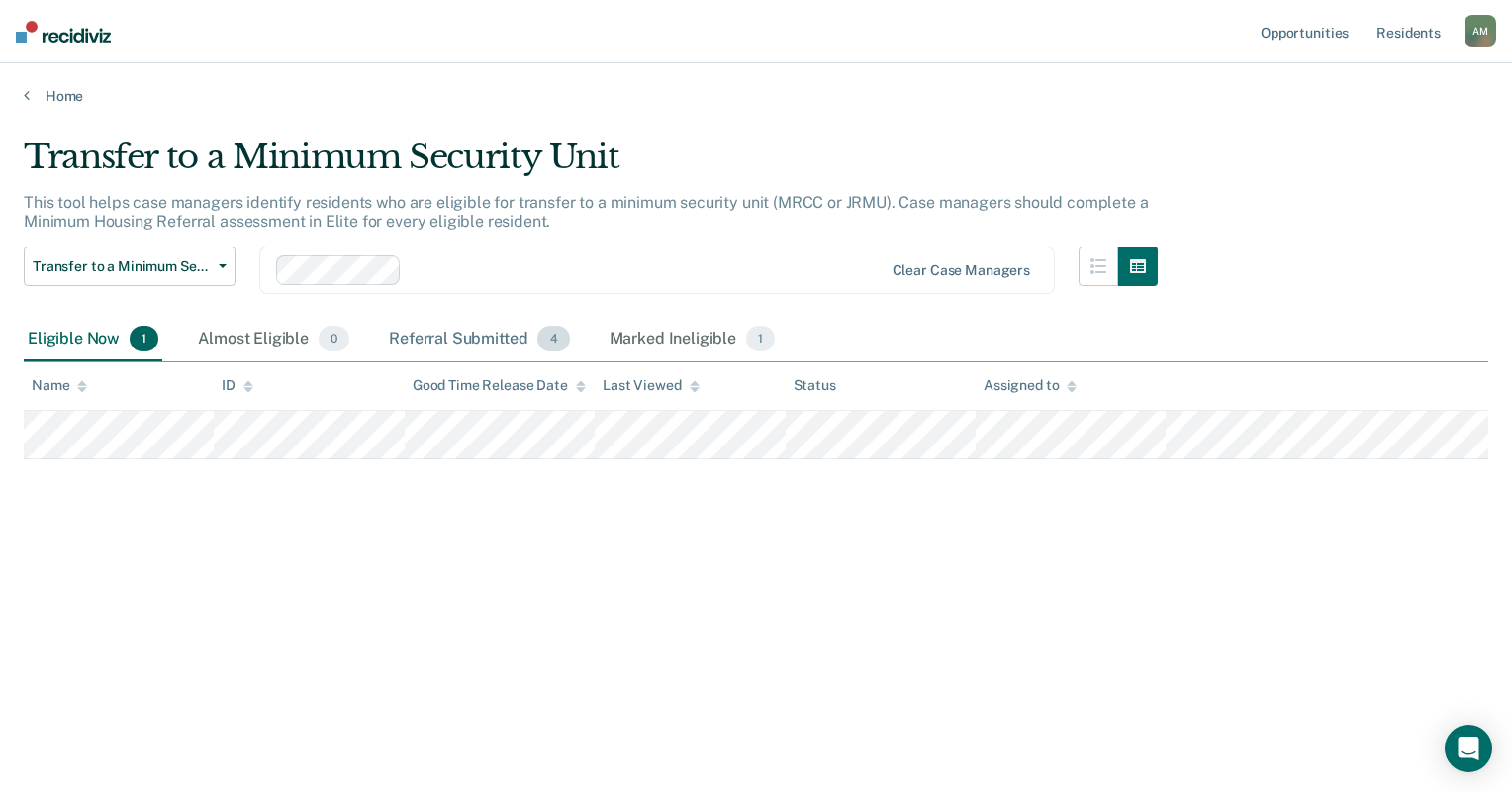 click on "Referral Submitted 4" at bounding box center [479, 340] 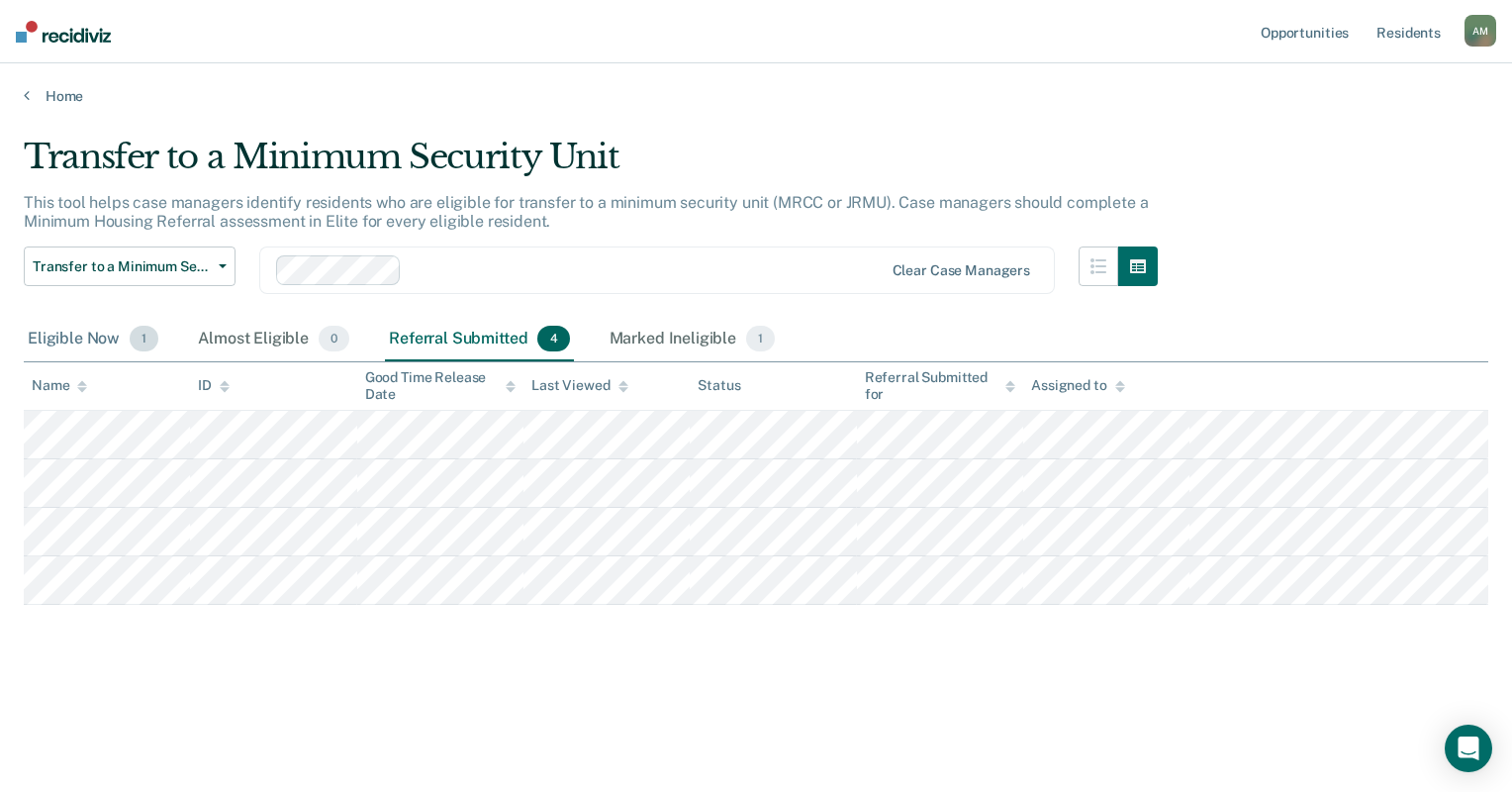 click on "Eligible Now 1" at bounding box center [93, 340] 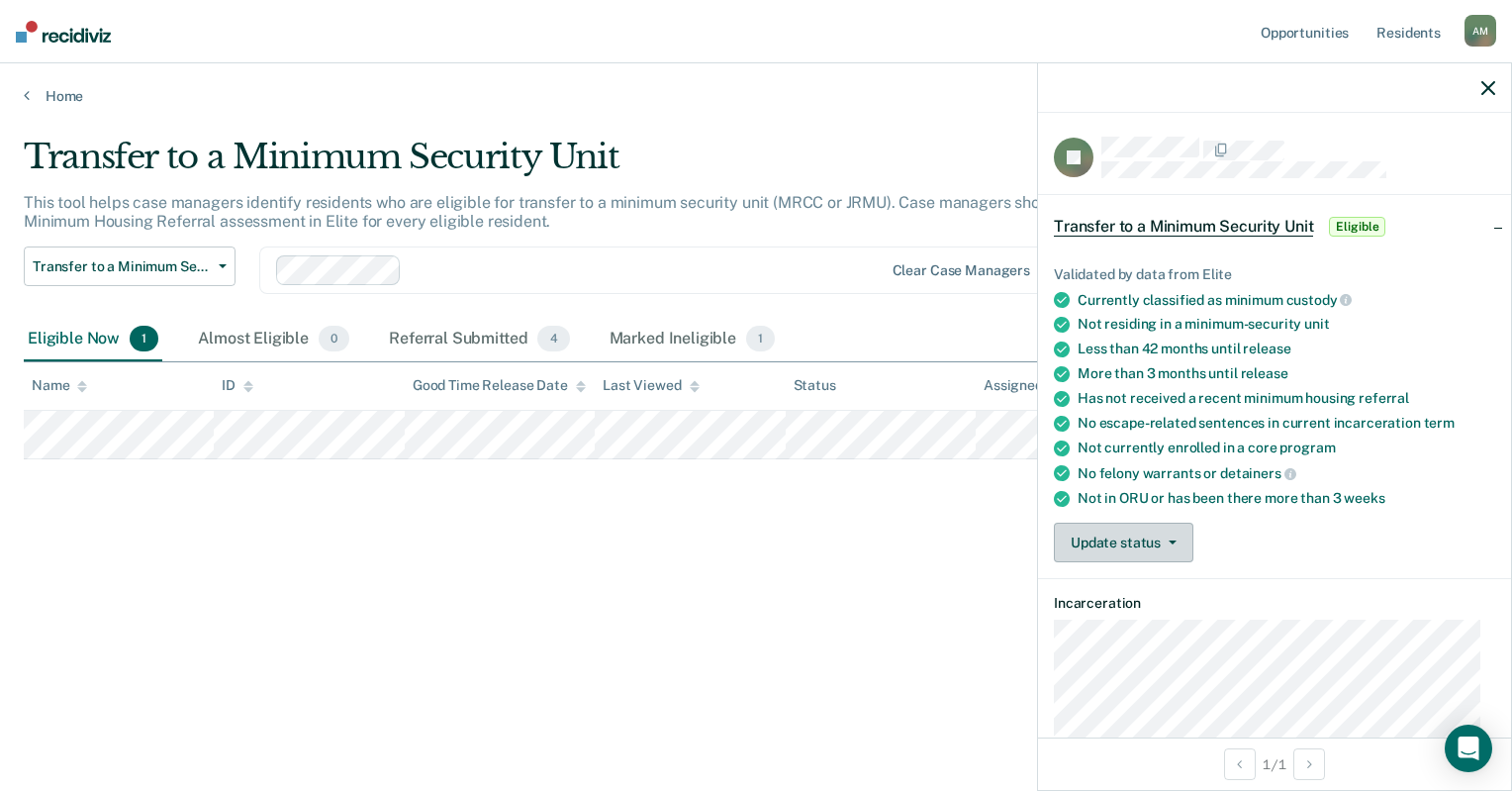 click on "Update status" at bounding box center (1123, 543) 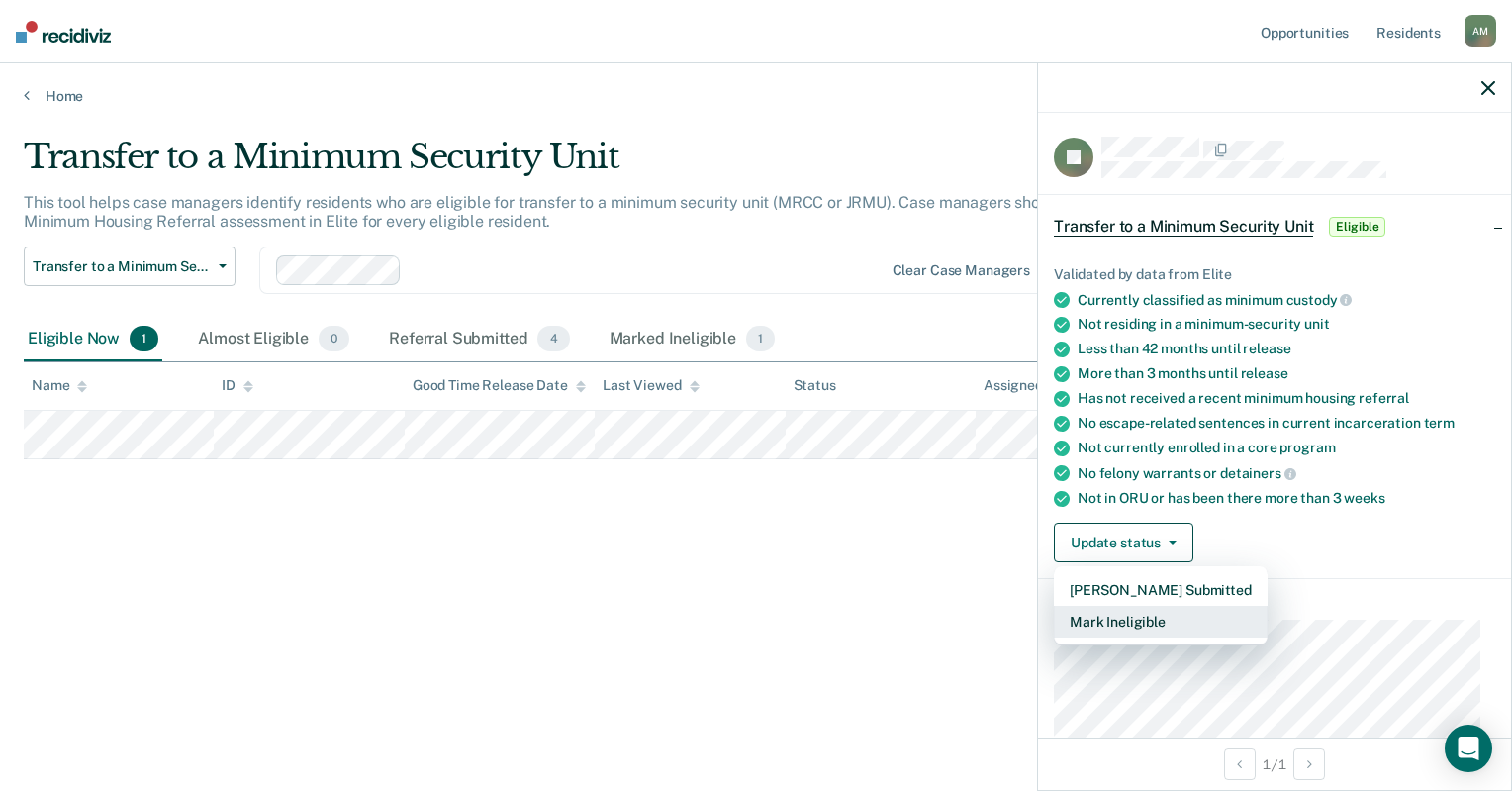 click on "Mark Ineligible" at bounding box center (1161, 622) 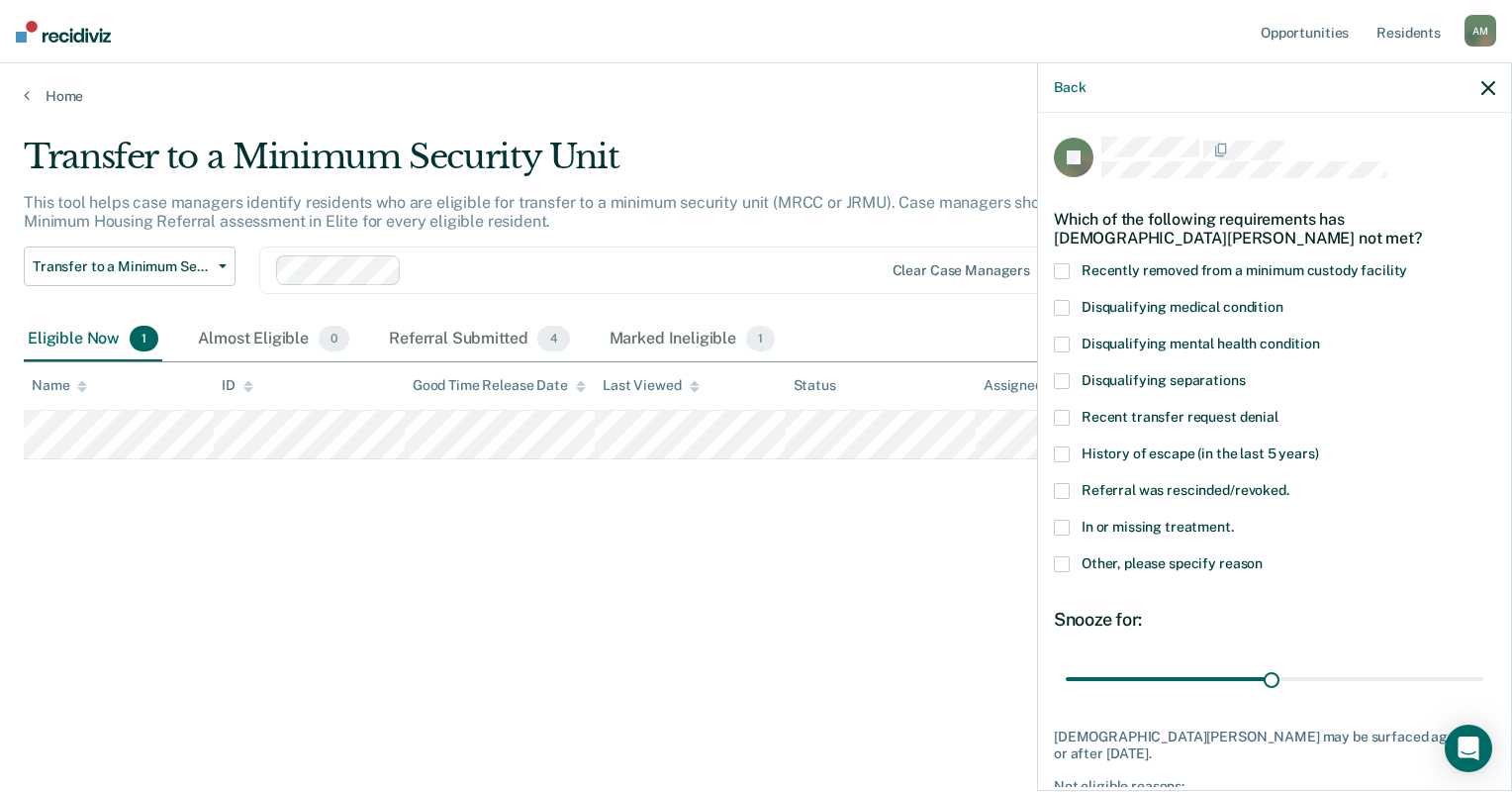 click on "Other, please specify reason" at bounding box center (1275, 566) 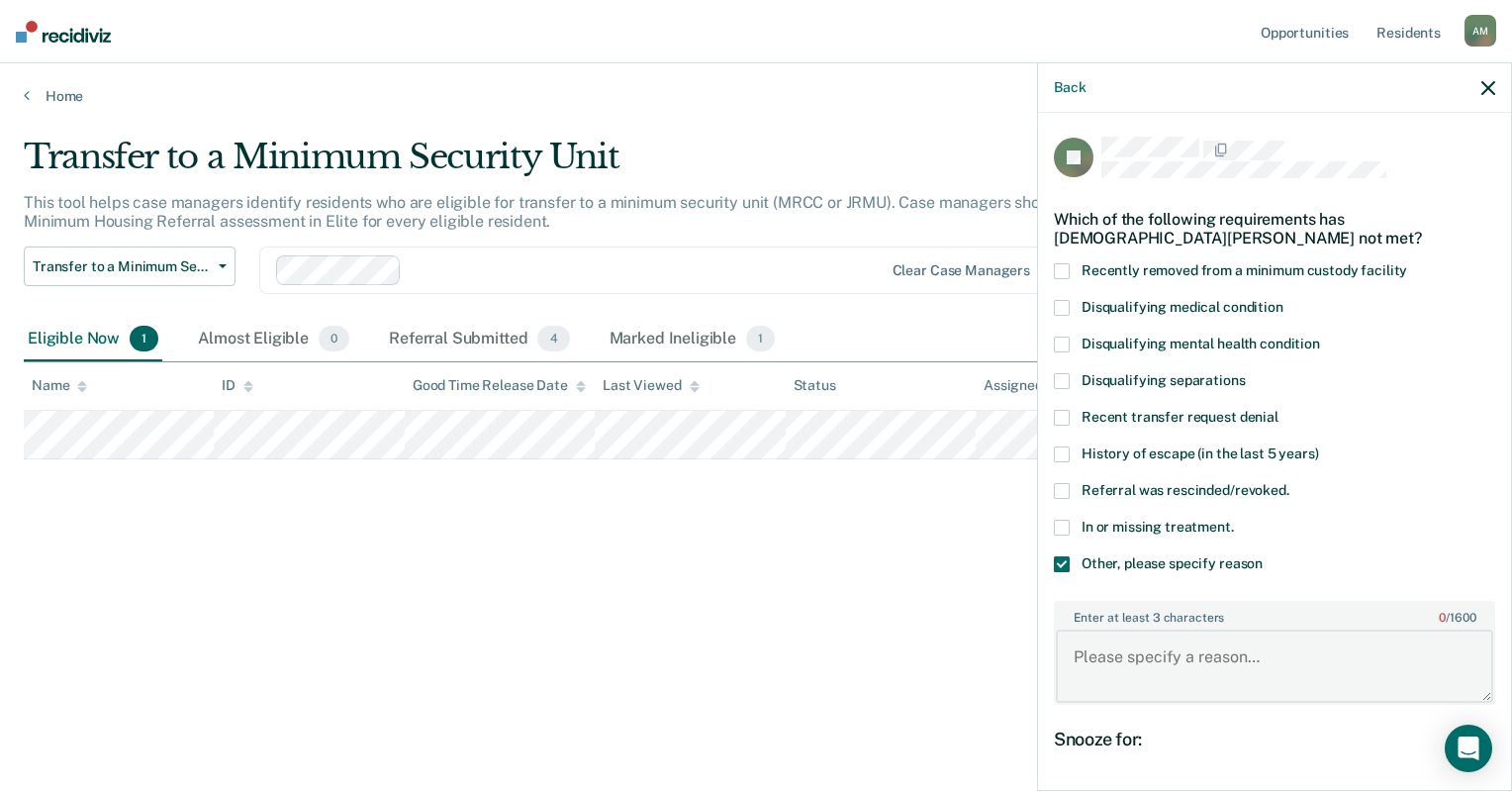 click on "Enter at least 3 characters 0  /  1600" at bounding box center (1275, 666) 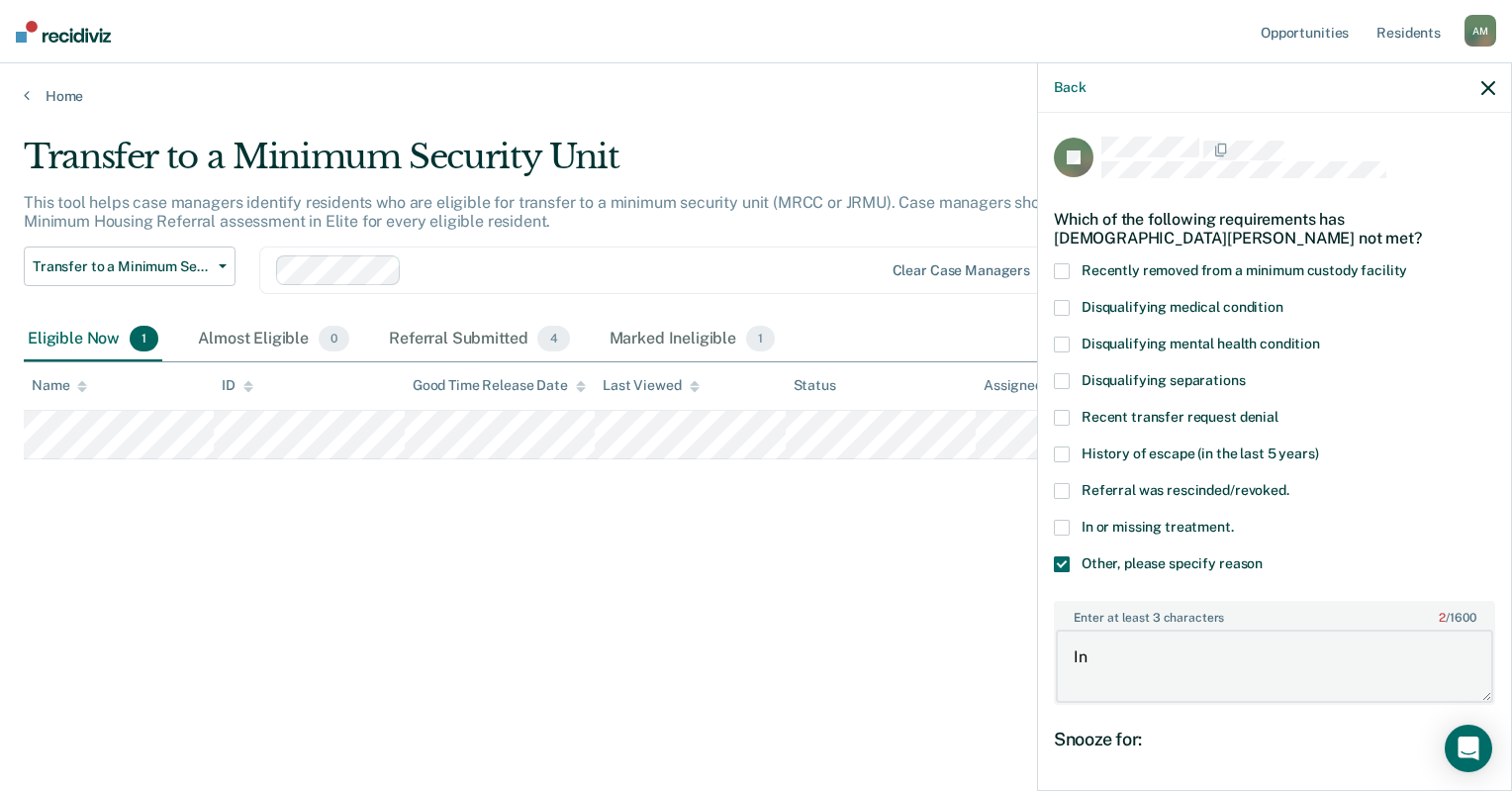 type on "I" 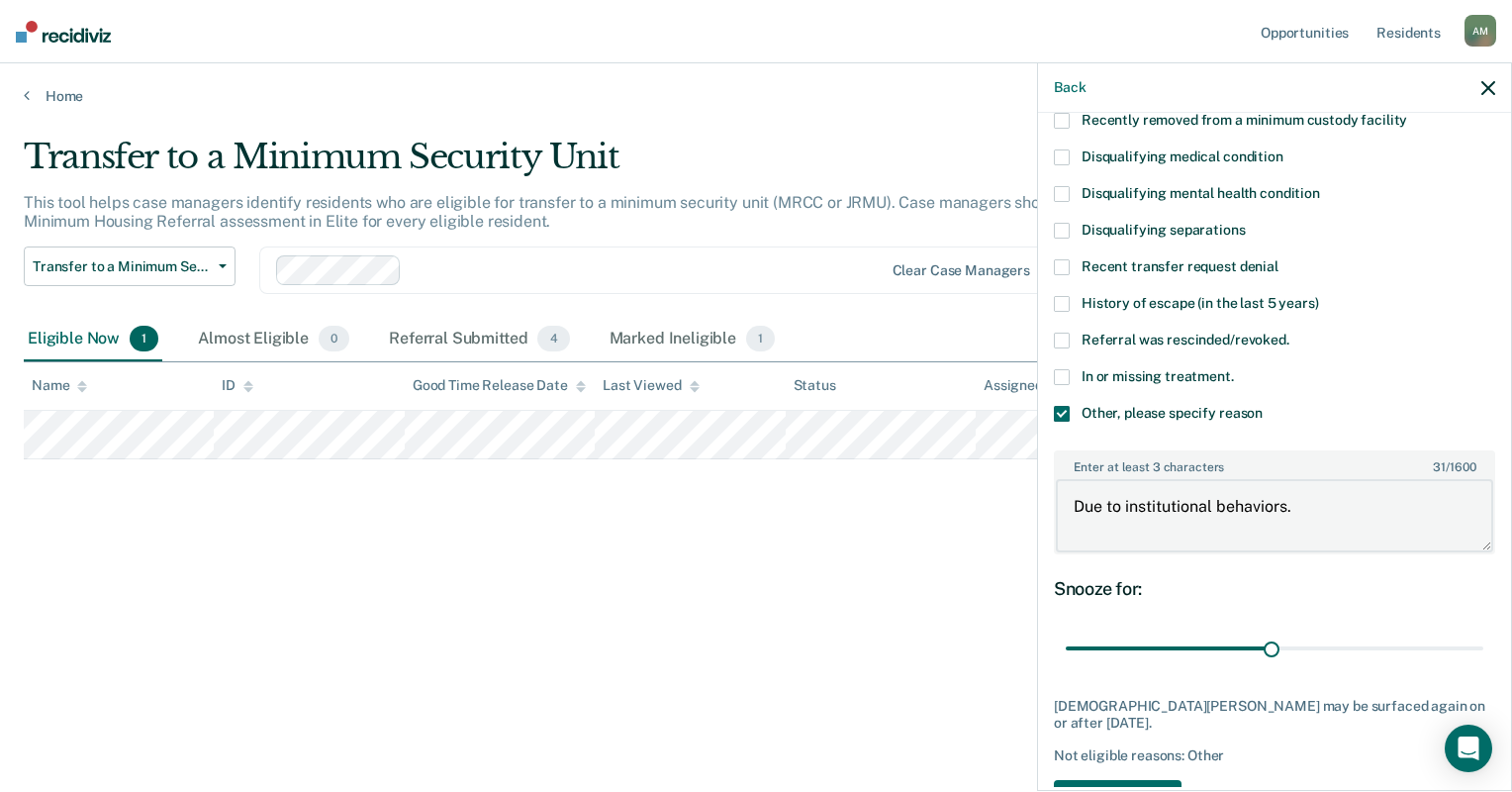 scroll, scrollTop: 150, scrollLeft: 0, axis: vertical 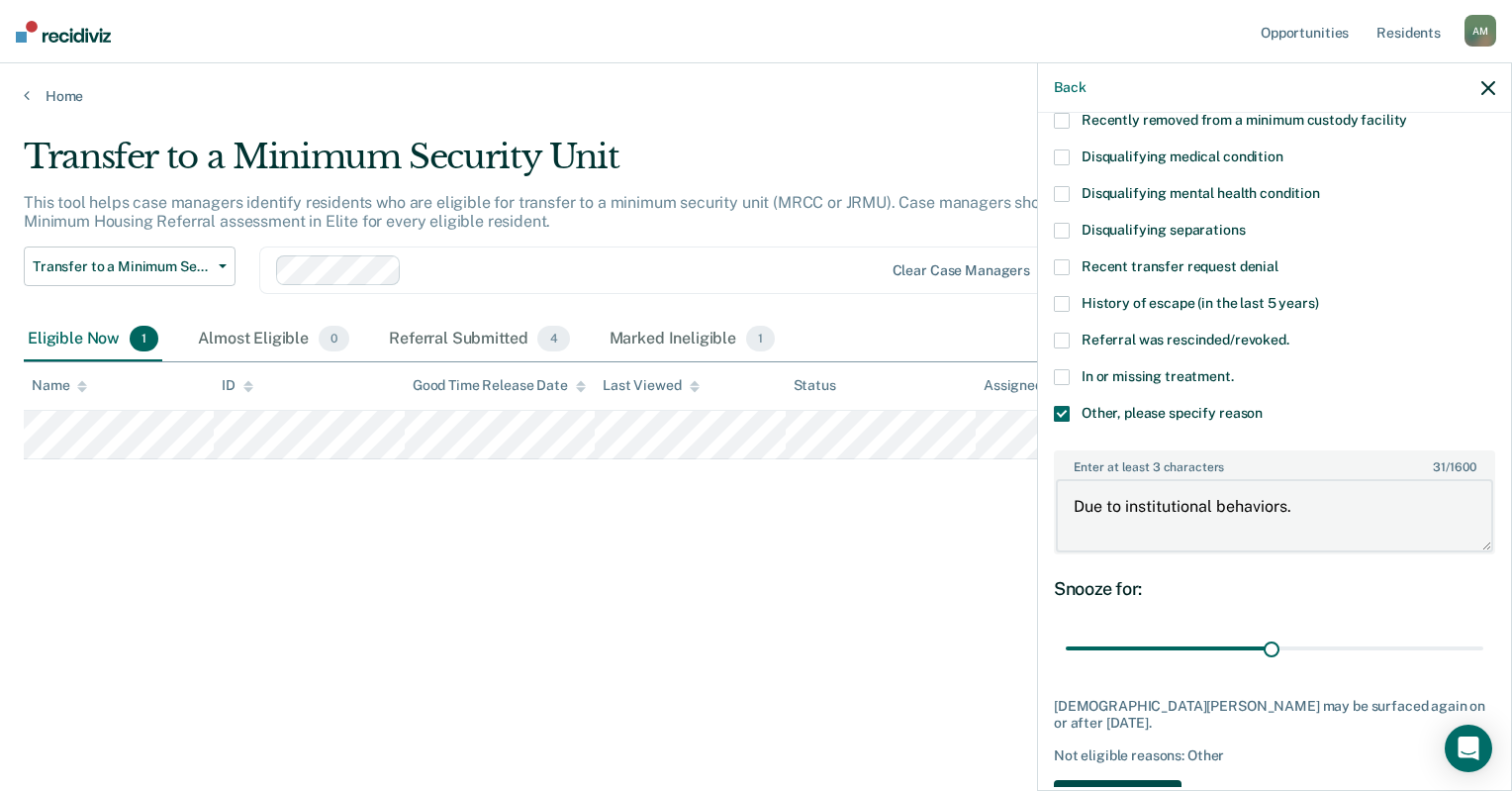 type on "Due to institutional behaviors." 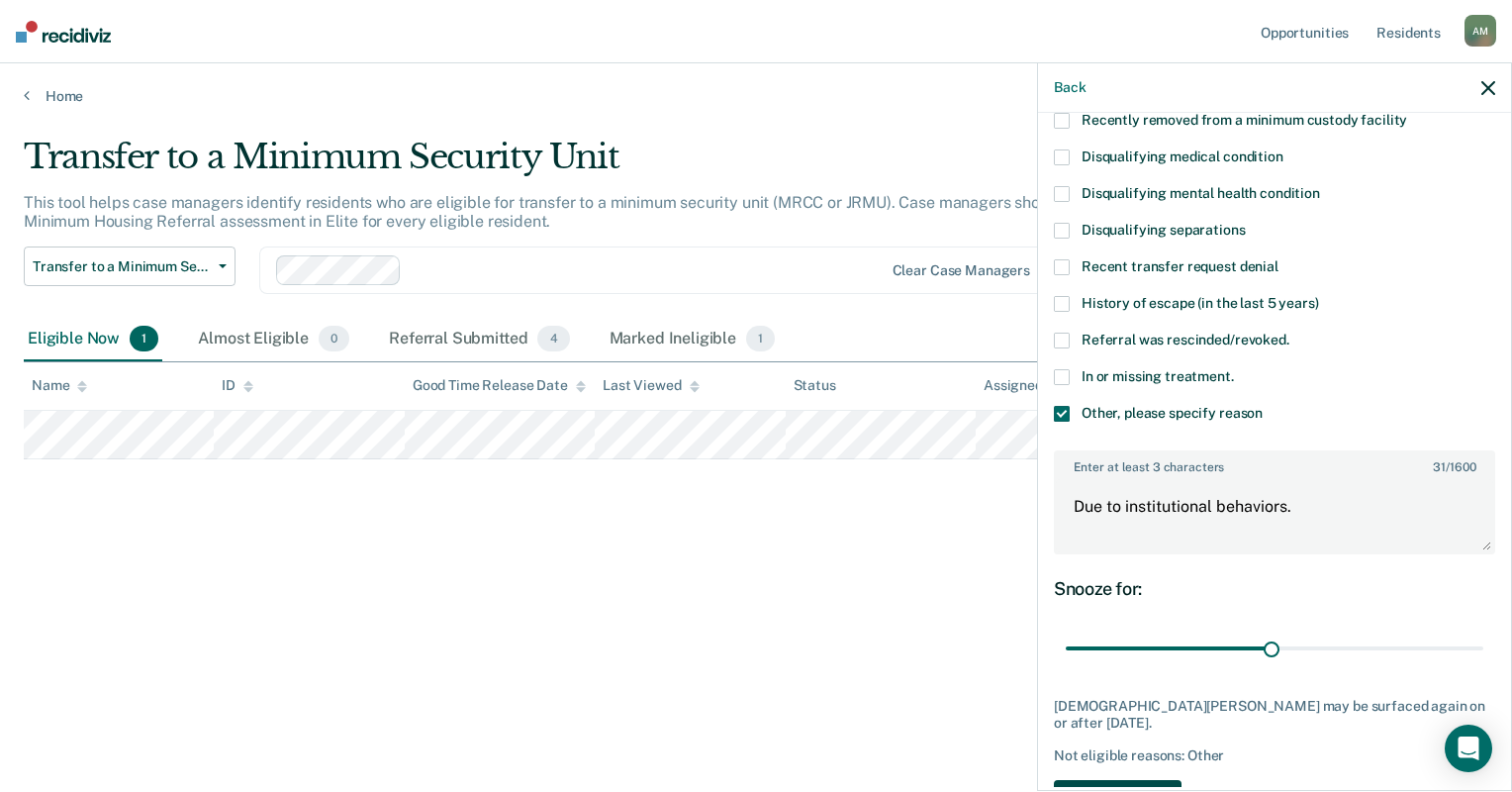 click on "Save" at bounding box center (1117, 800) 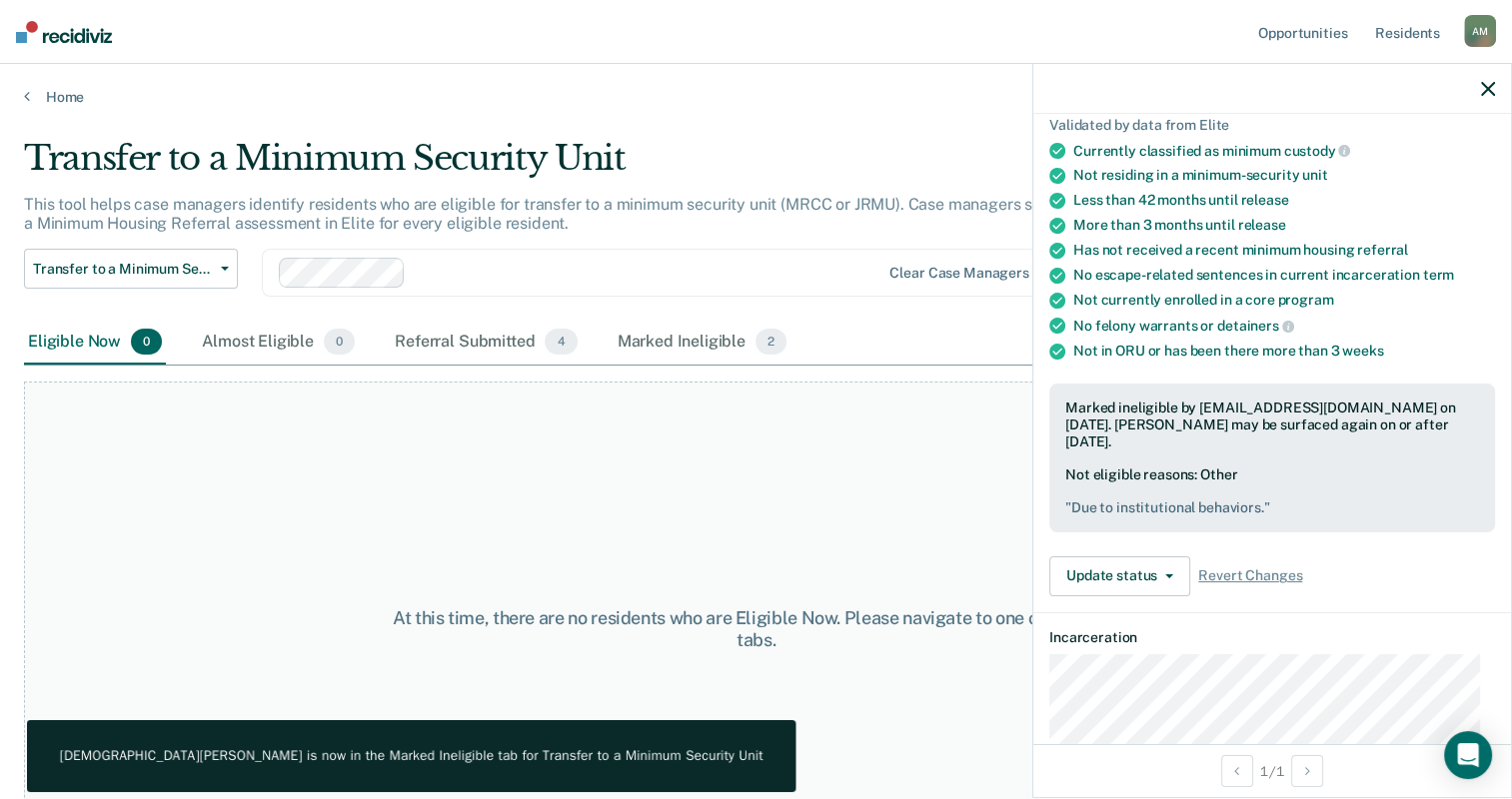 click on "At this time, there are no residents who are Eligible Now. Please navigate to one of the other tabs." at bounding box center [756, 629] 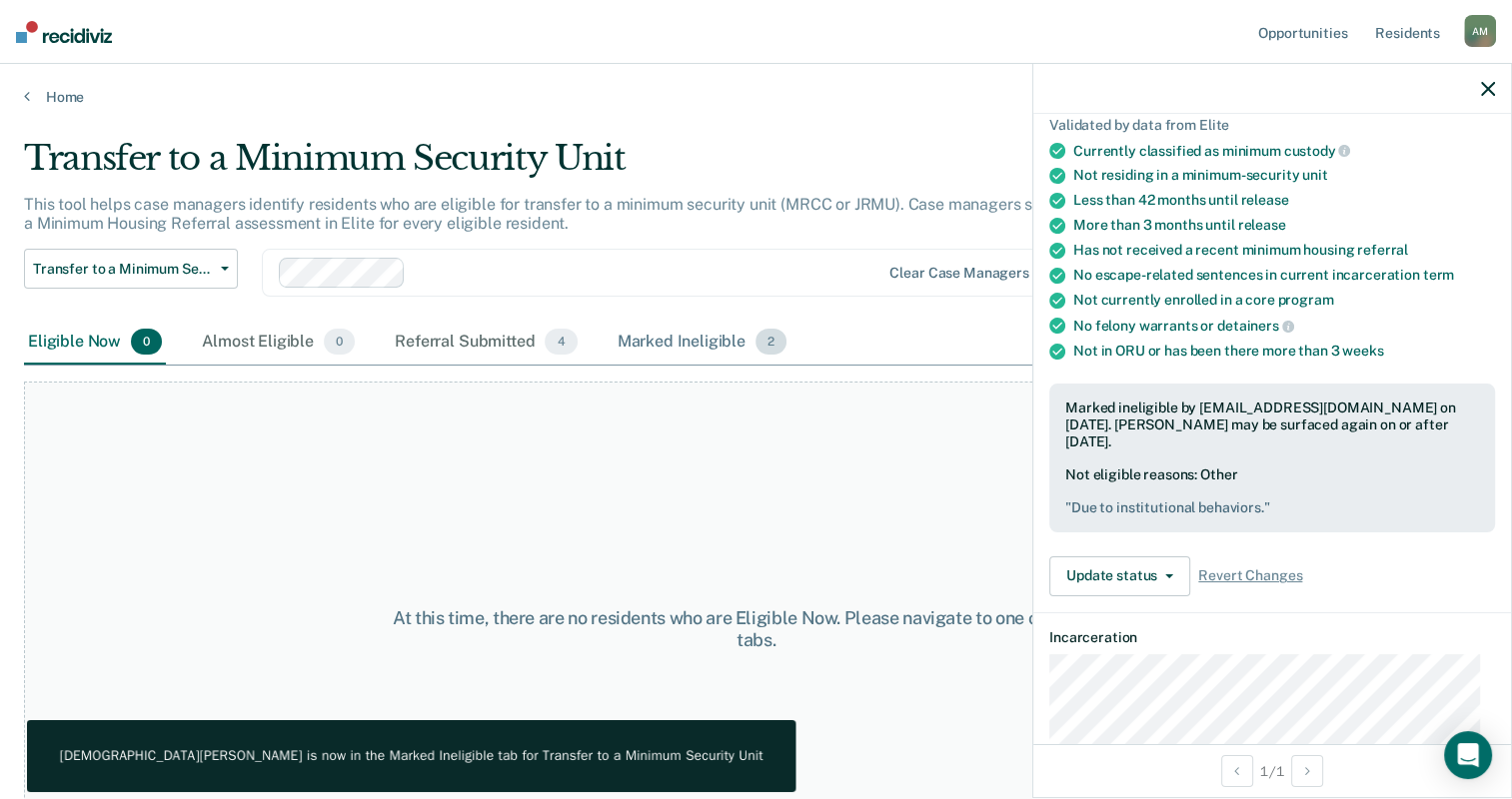 click on "Marked Ineligible 2" at bounding box center [703, 343] 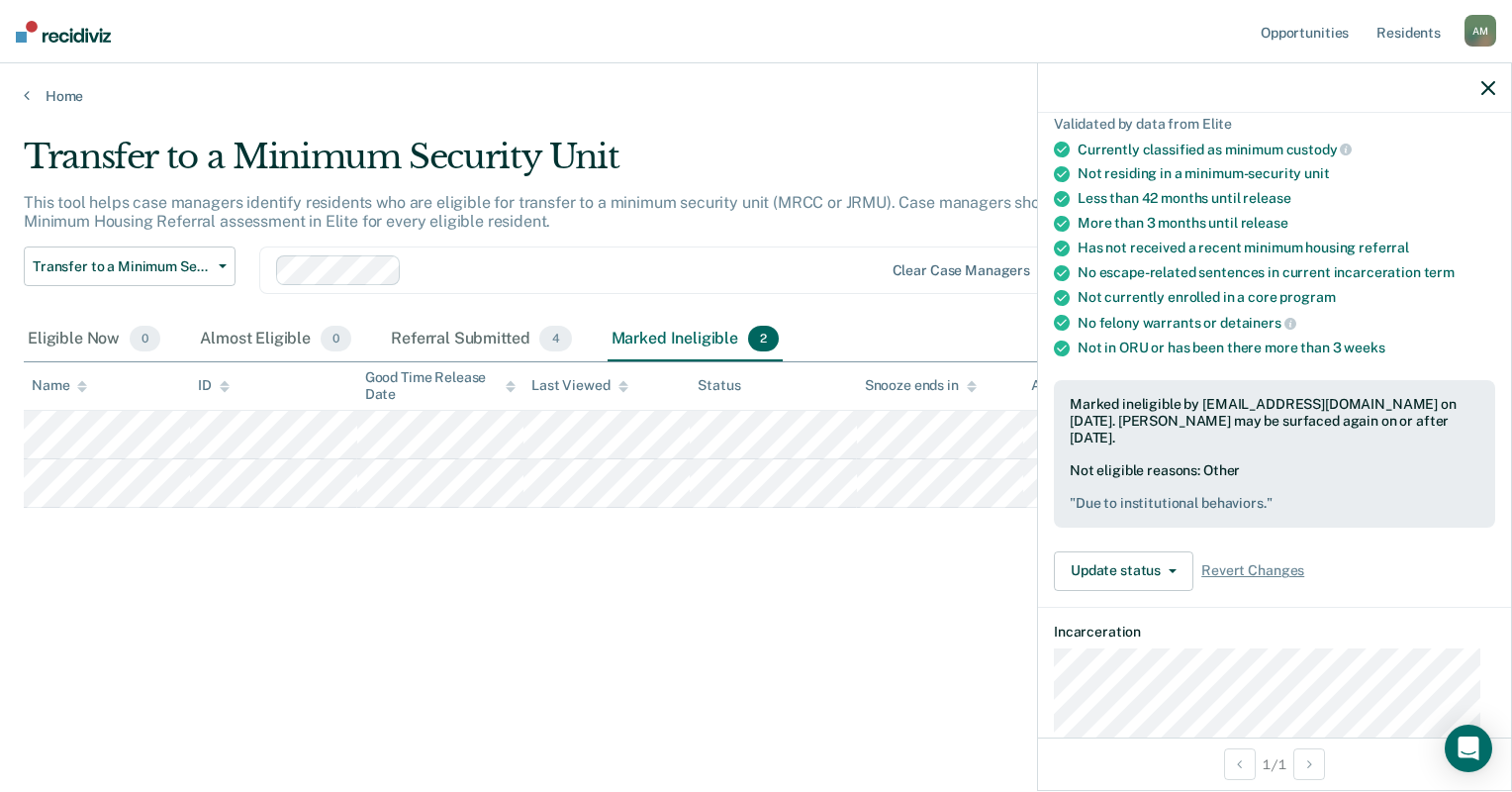 click on "Transfer to a Minimum Security Unit   This tool helps case managers identify residents who are eligible for transfer to a minimum security unit (MRCC or JRMU). Case managers should complete a Minimum Housing Referral assessment in Elite for every eligible resident. Transfer to a Minimum Security Unit Transfer to a Minimum Security Unit Adult Transition Program Clear   case managers Eligible Now 0 Almost Eligible 0 Referral Submitted 4 Marked Ineligible 2
To pick up a draggable item, press the space bar.
While dragging, use the arrow keys to move the item.
Press space again to drop the item in its new position, or press escape to cancel.
Name ID Good Time Release Date Last Viewed Status Snooze ends in Assigned to" at bounding box center [756, 390] 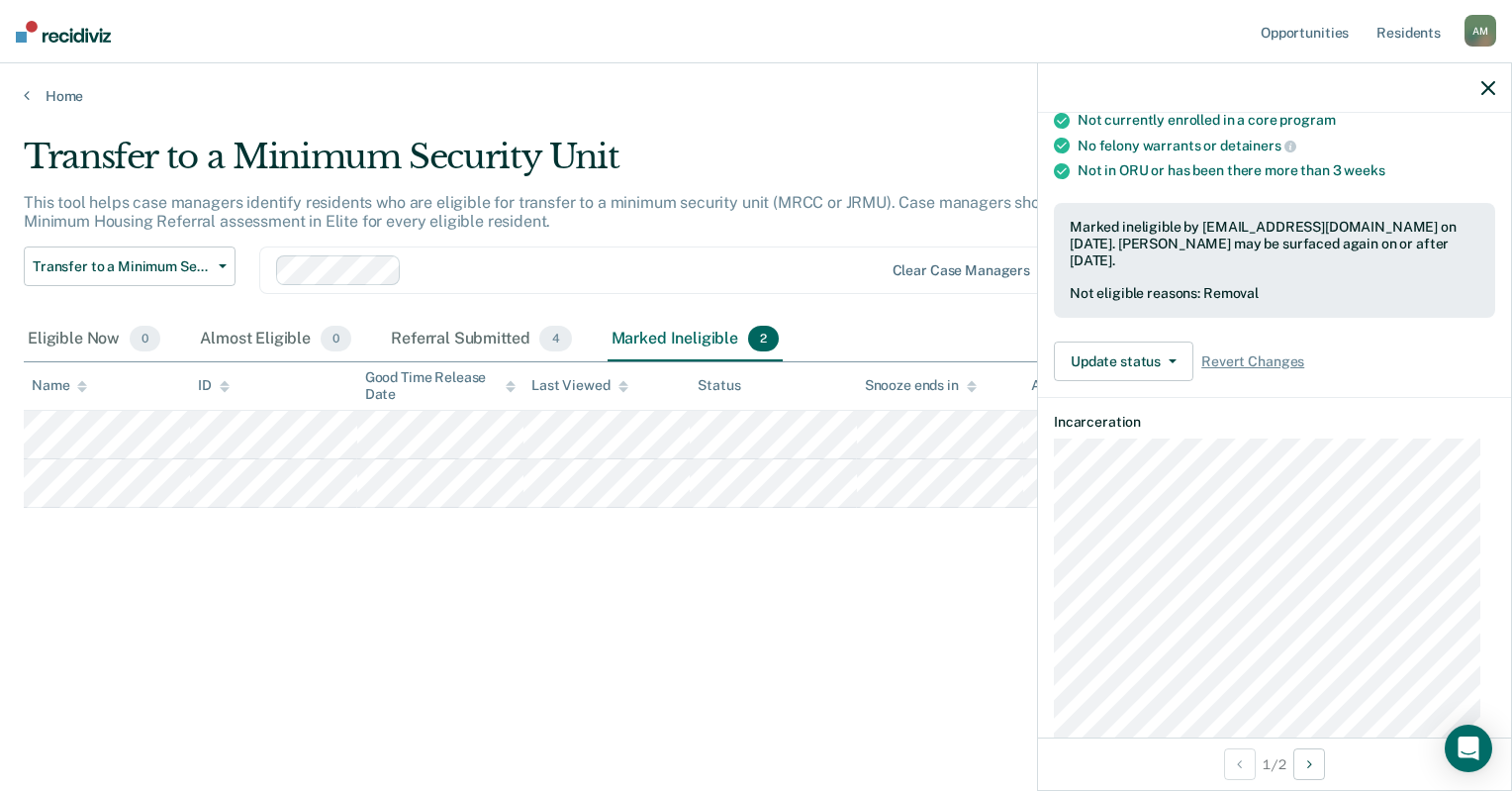 scroll, scrollTop: 0, scrollLeft: 0, axis: both 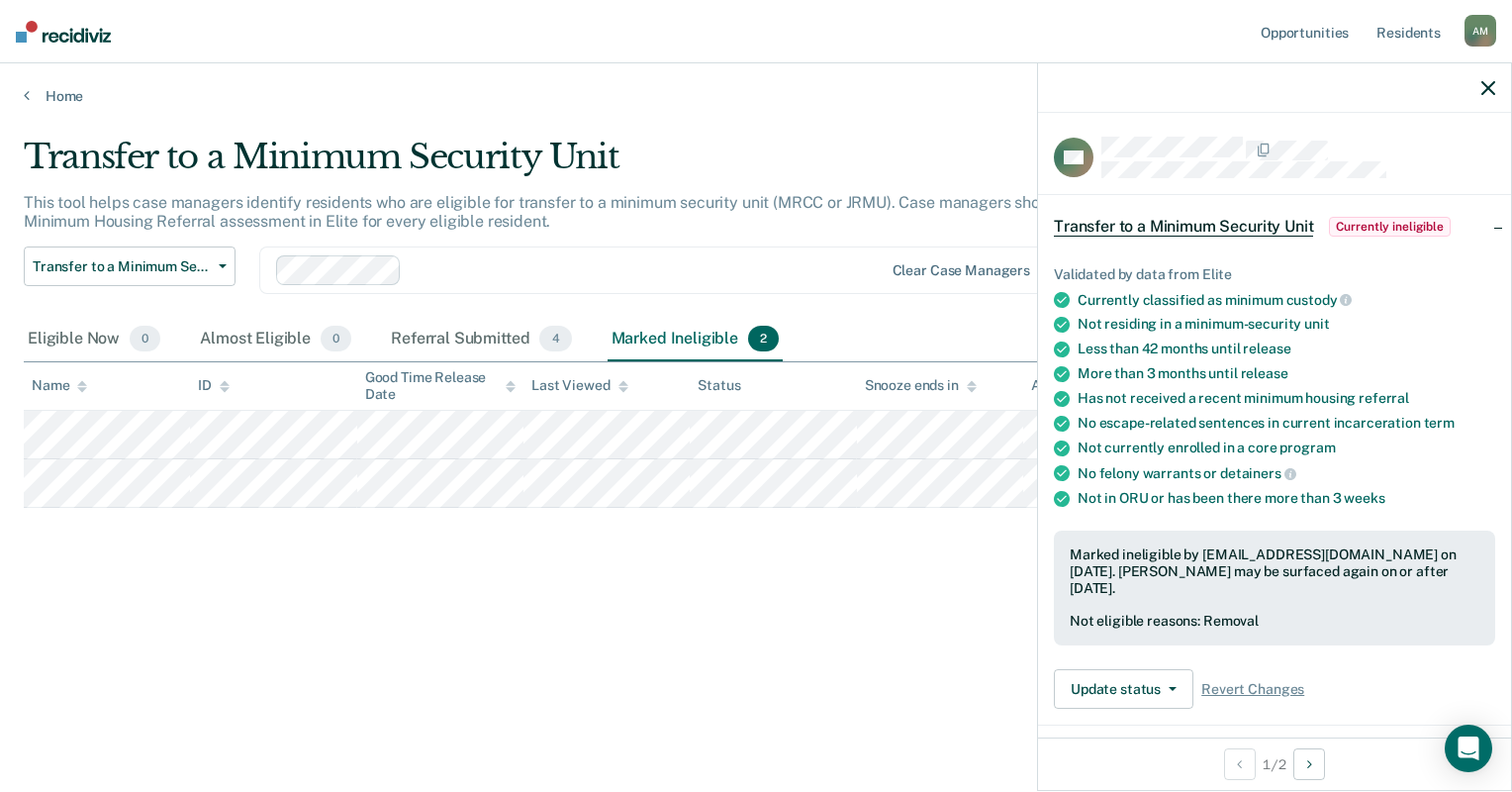 click 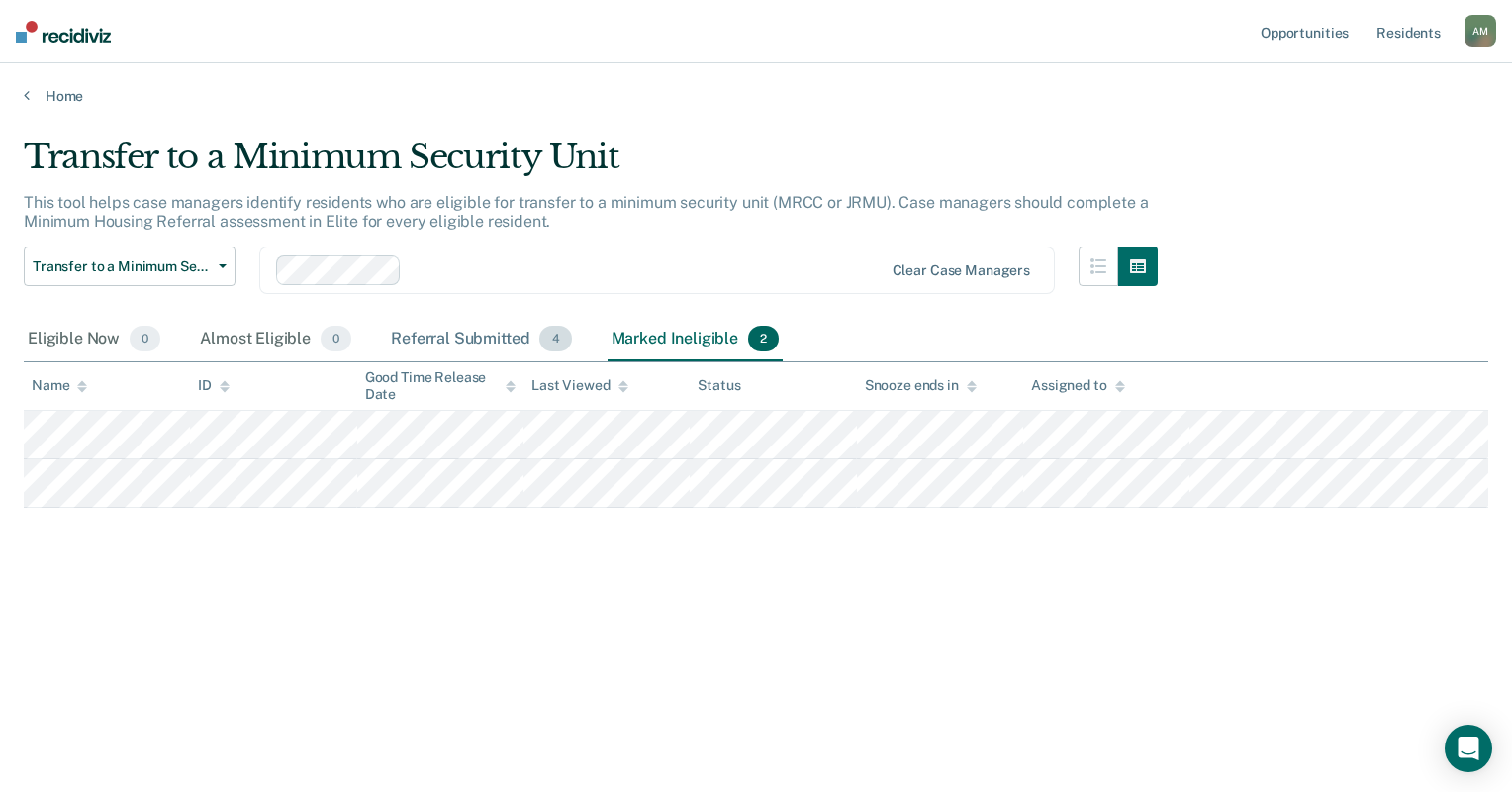 click on "Referral Submitted 4" at bounding box center (481, 340) 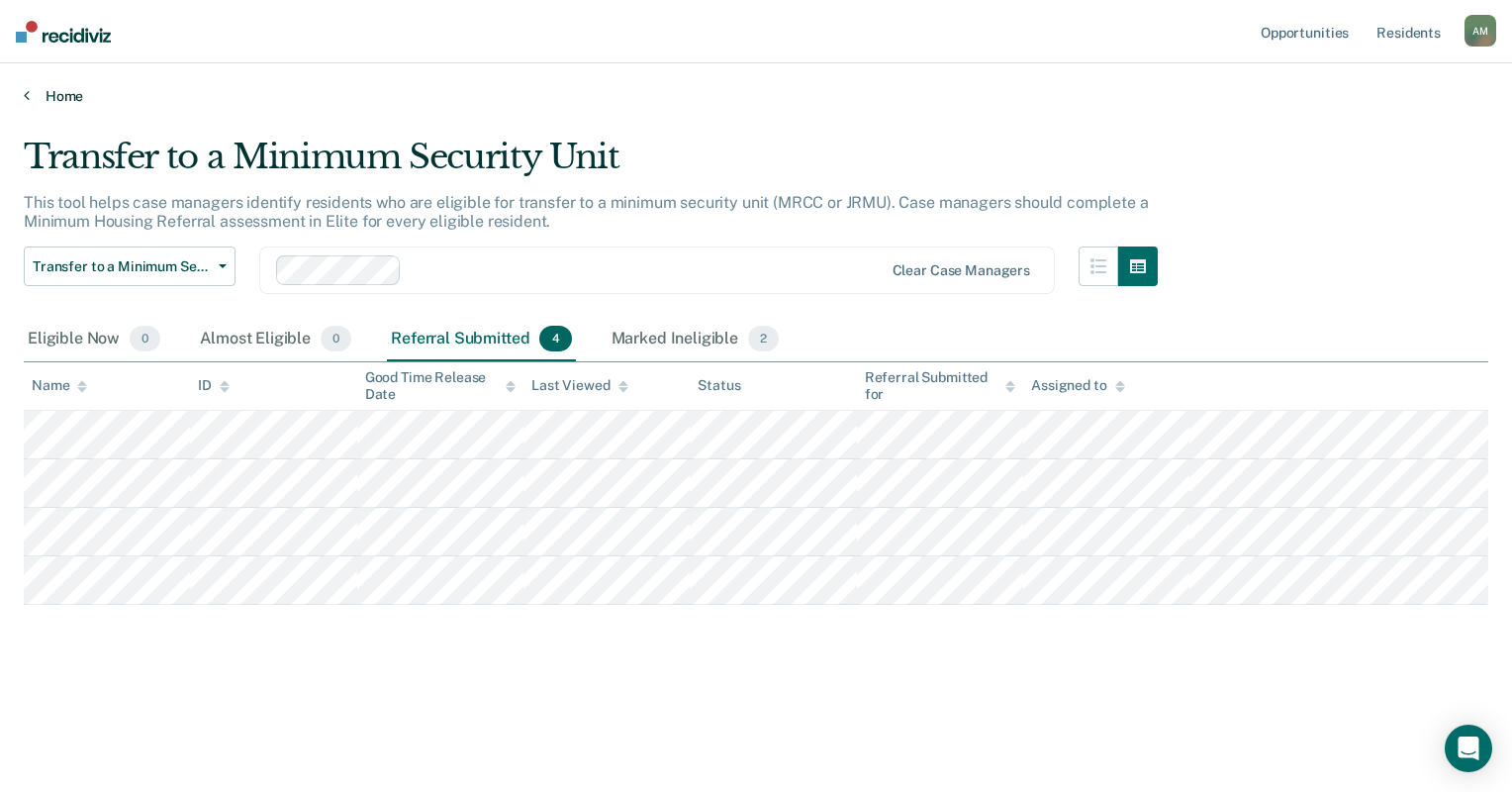 click on "Home" at bounding box center [756, 96] 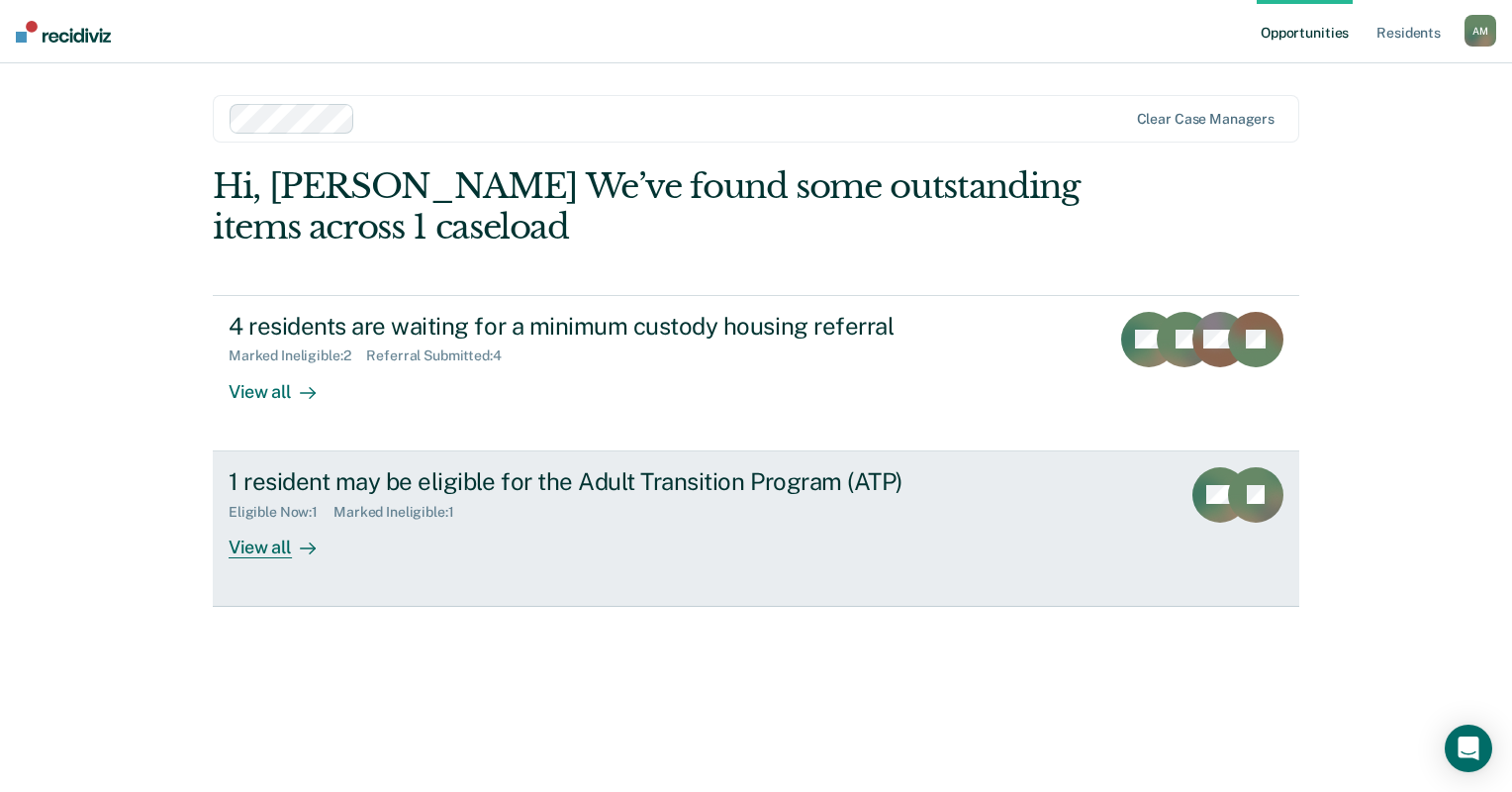 click on "Eligible Now :  1" at bounding box center [281, 512] 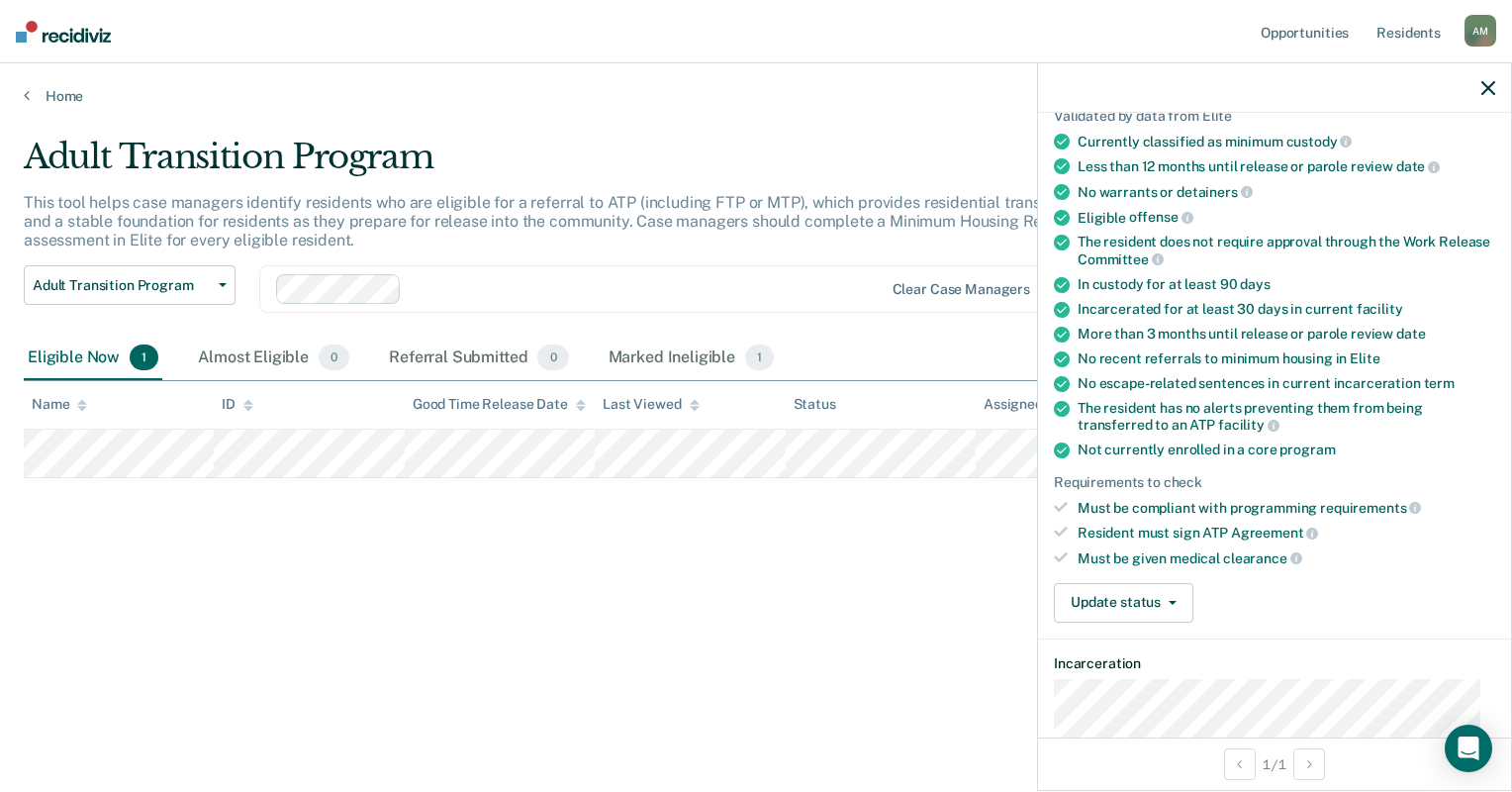 scroll, scrollTop: 205, scrollLeft: 0, axis: vertical 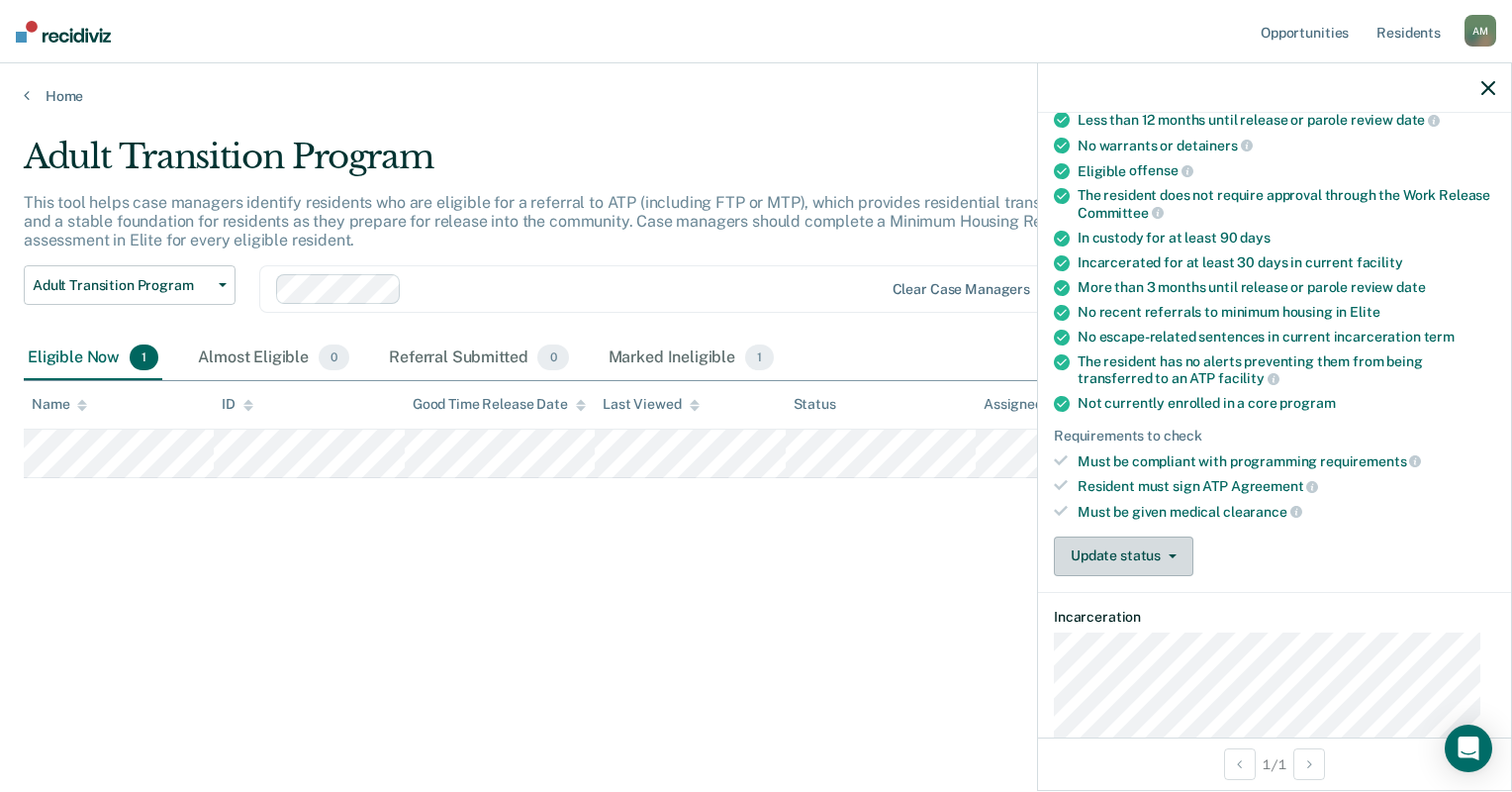 click on "Update status" at bounding box center (1123, 556) 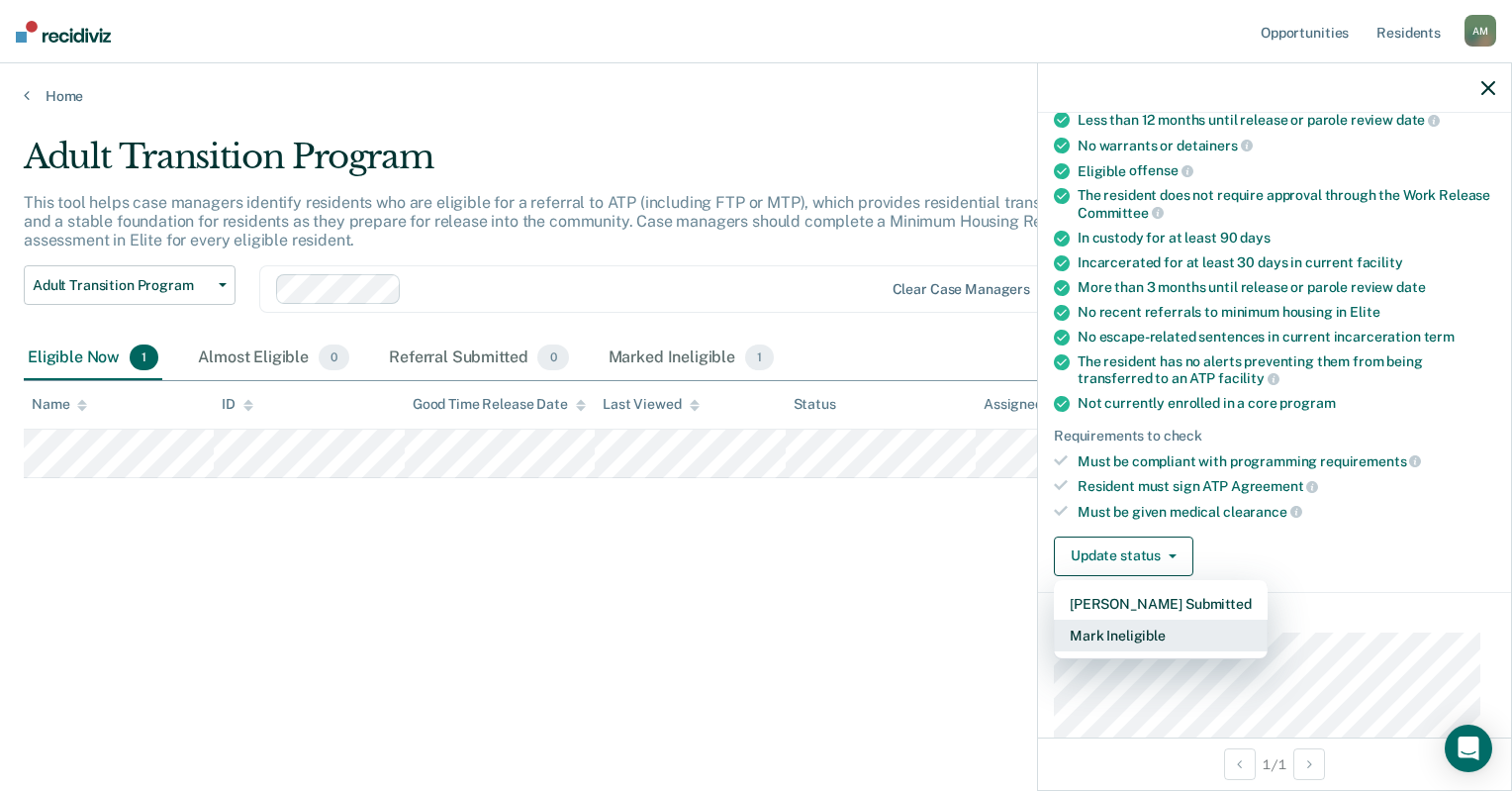 click on "Mark Ineligible" at bounding box center (1161, 636) 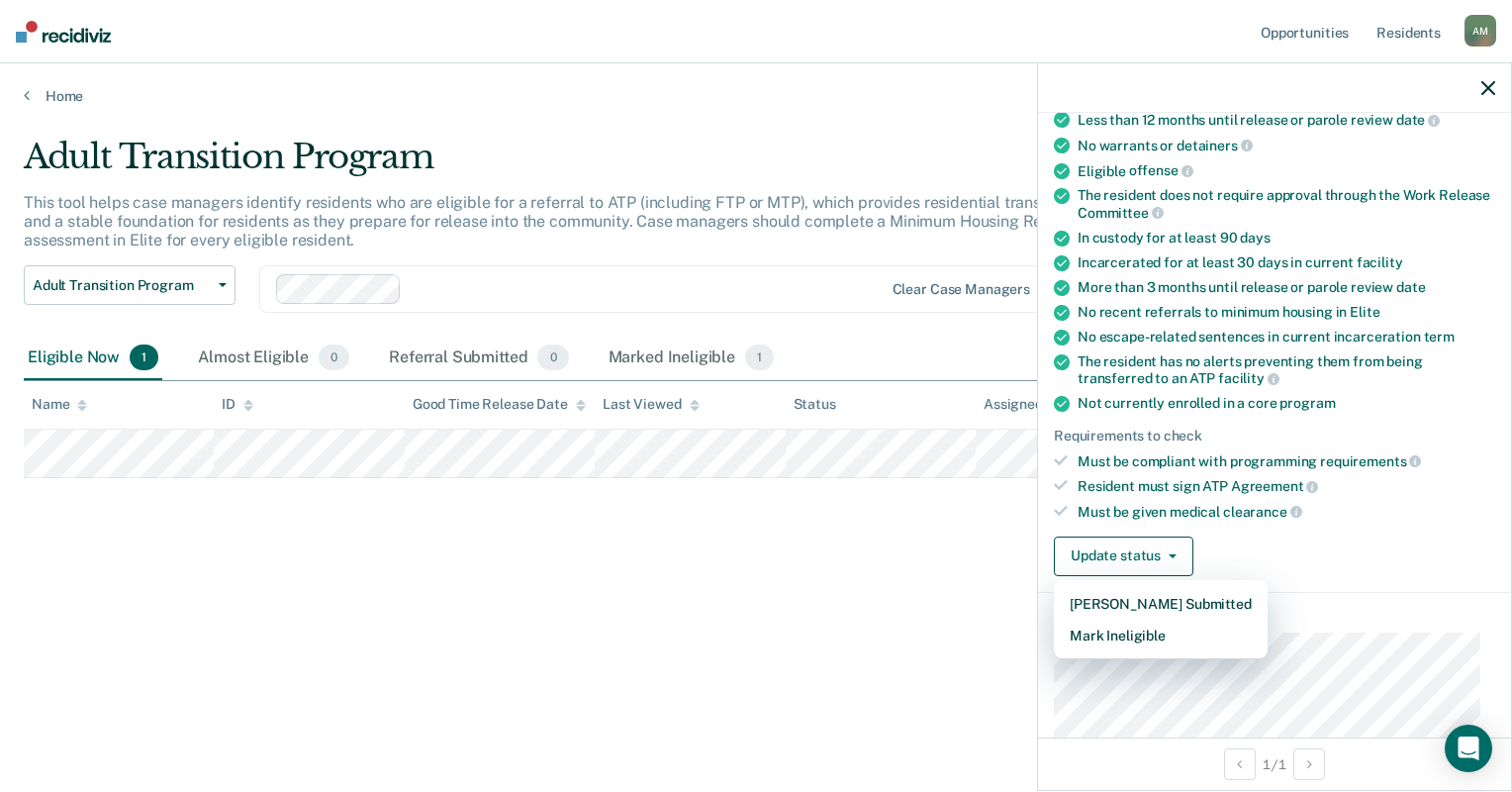 scroll, scrollTop: 65, scrollLeft: 0, axis: vertical 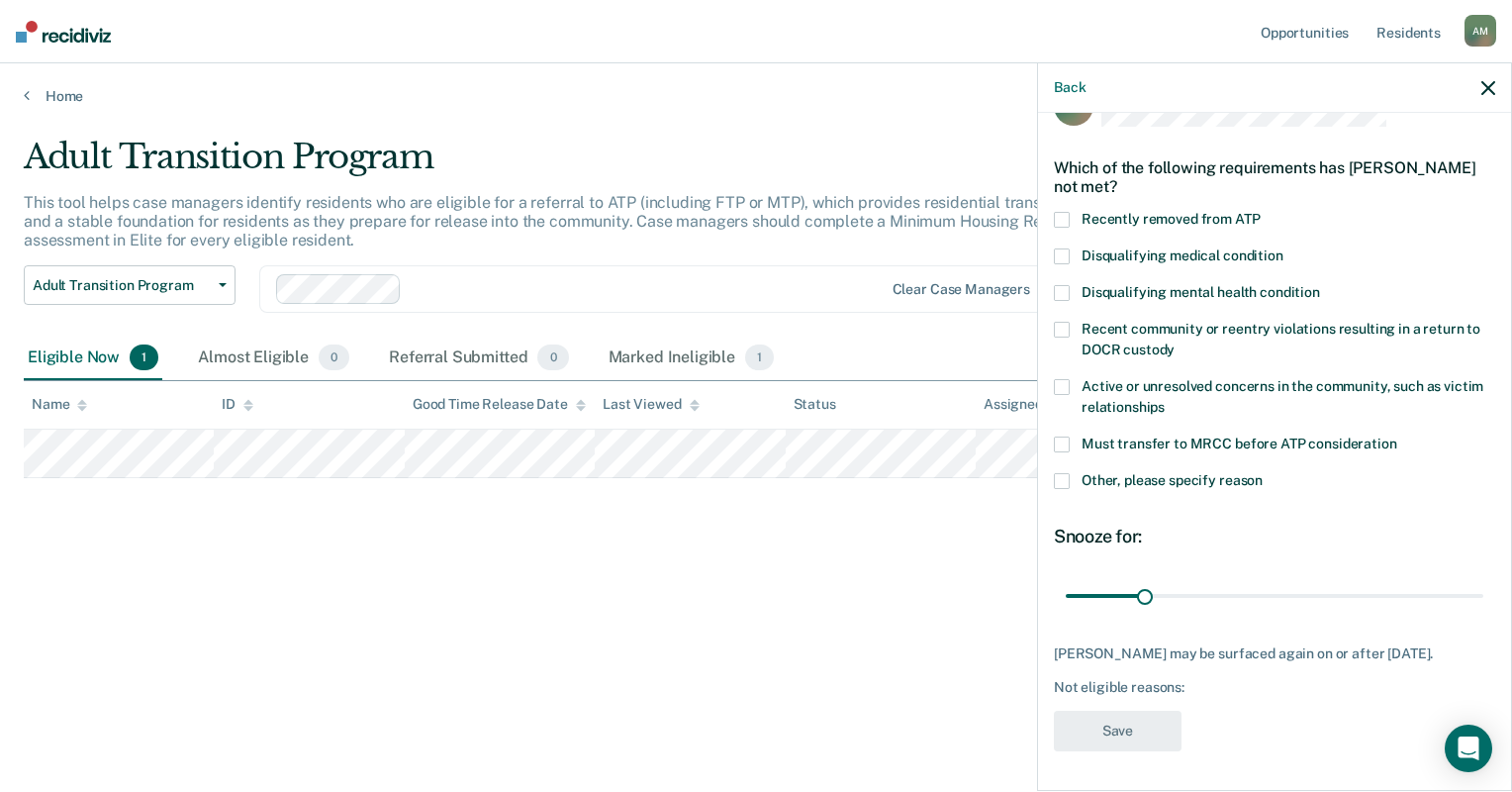 click on "Other, please specify reason" at bounding box center (1172, 480) 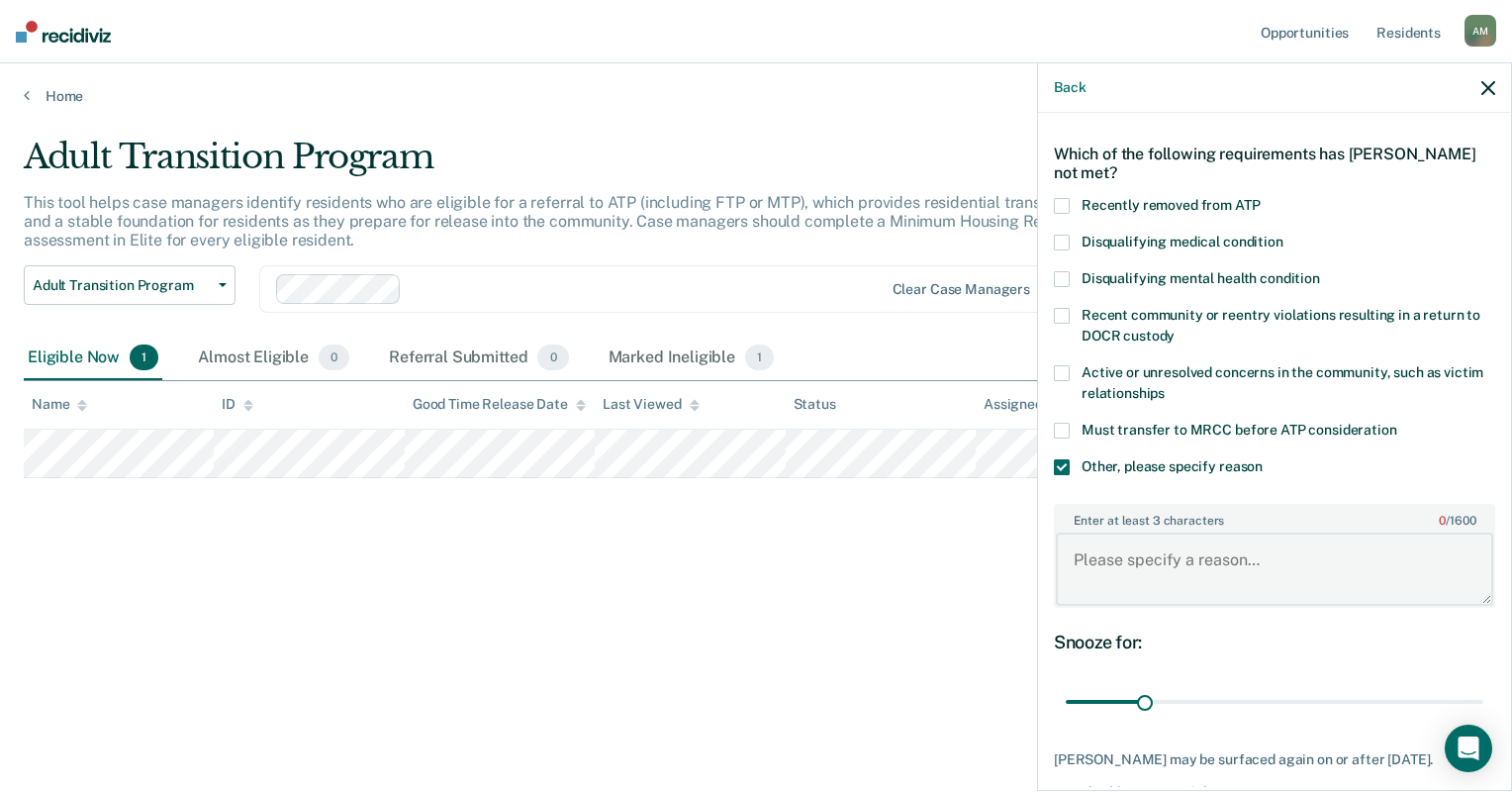 click on "Enter at least 3 characters 0  /  1600" at bounding box center [1275, 569] 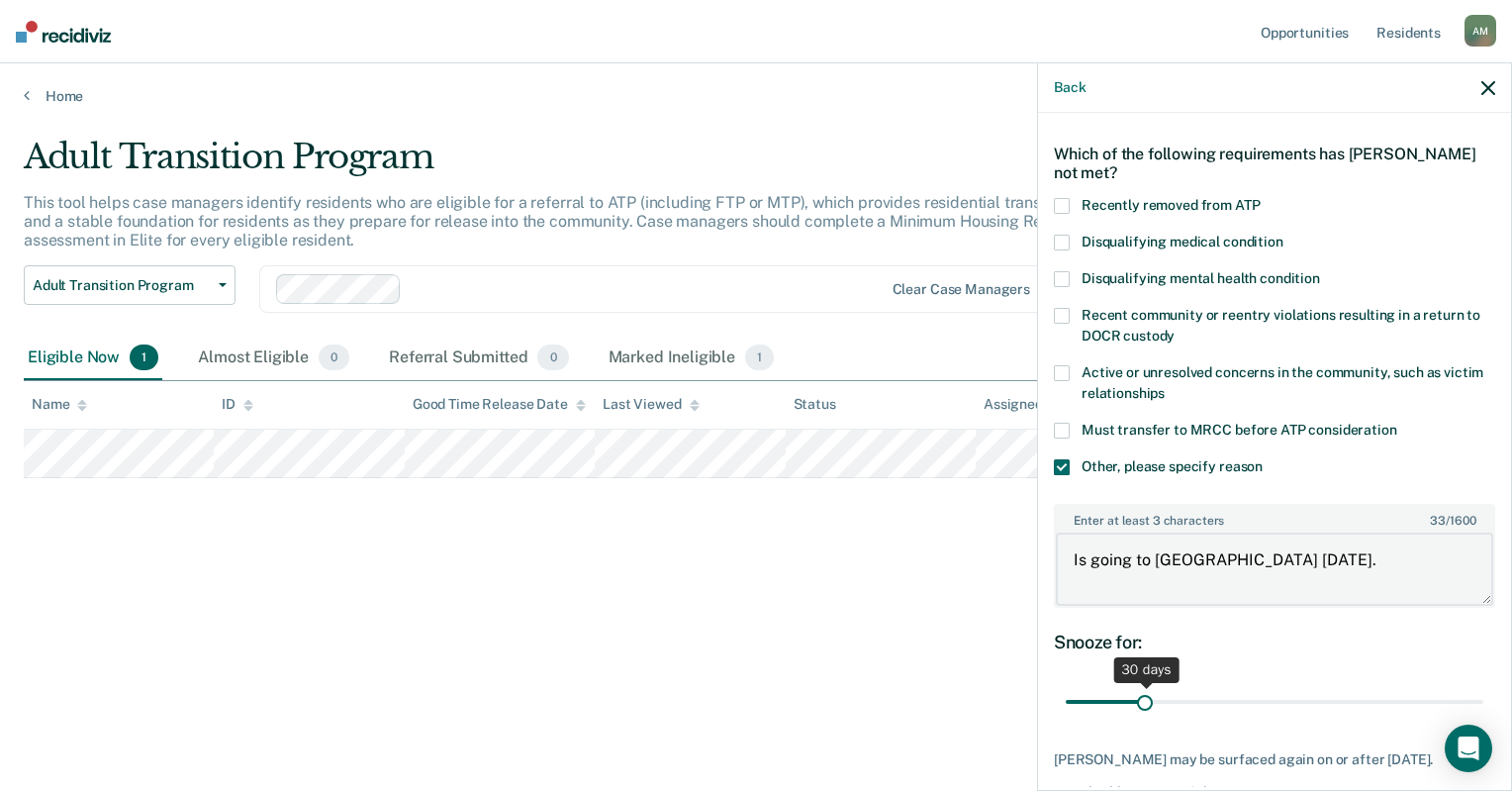 type on "Is going to [GEOGRAPHIC_DATA] [DATE]." 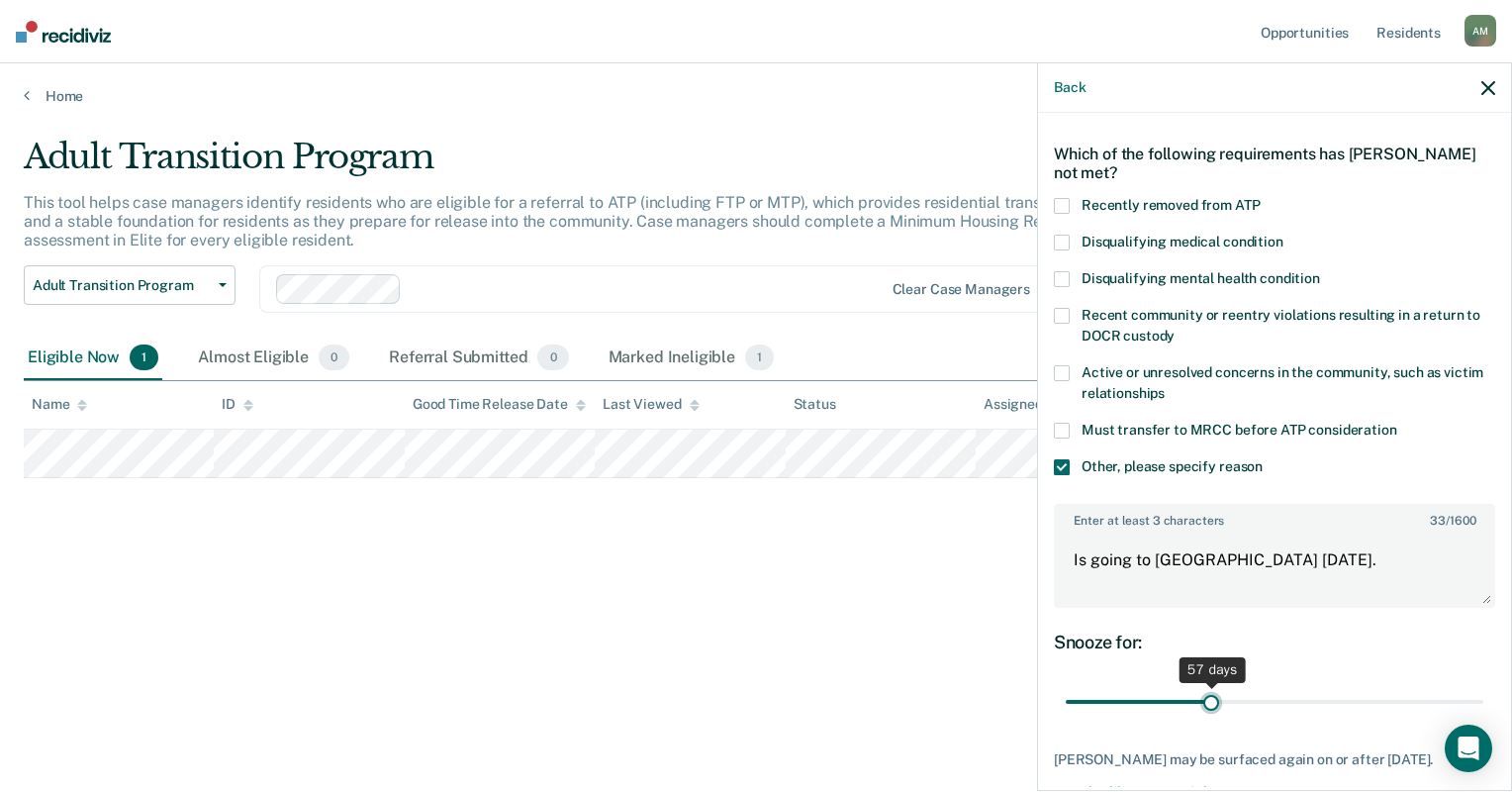 click at bounding box center (1275, 702) 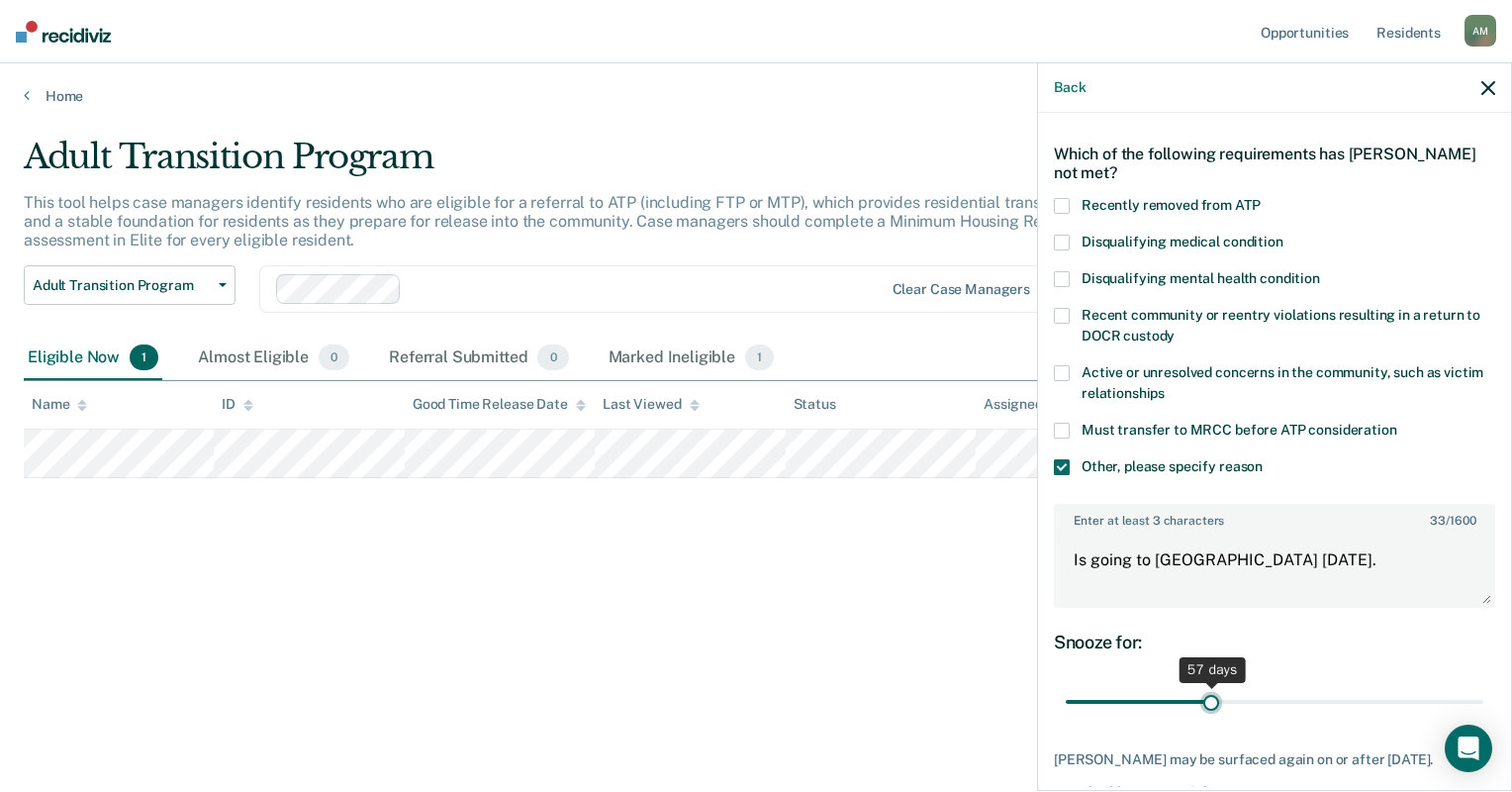 click at bounding box center [1275, 702] 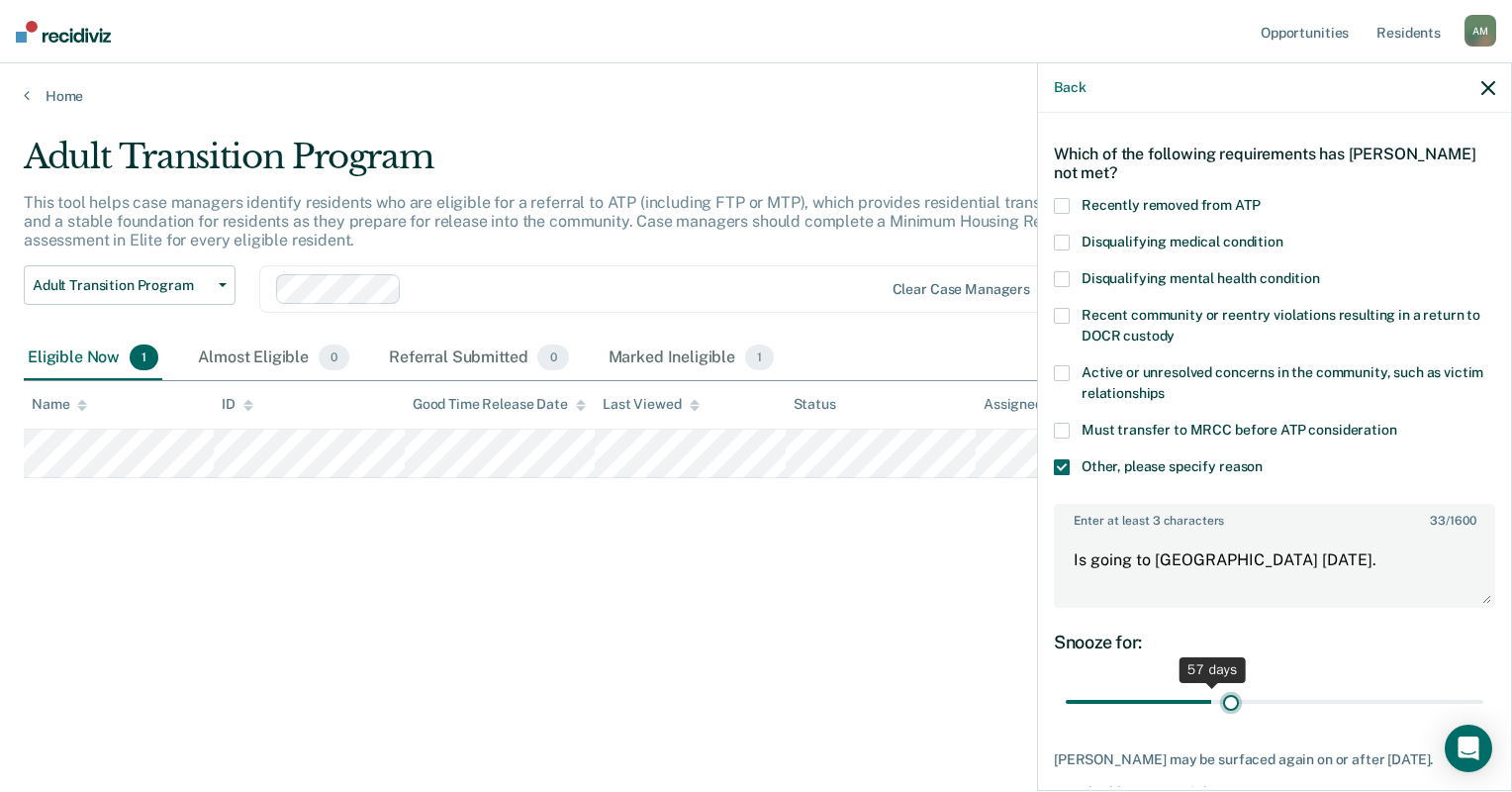 type on "65" 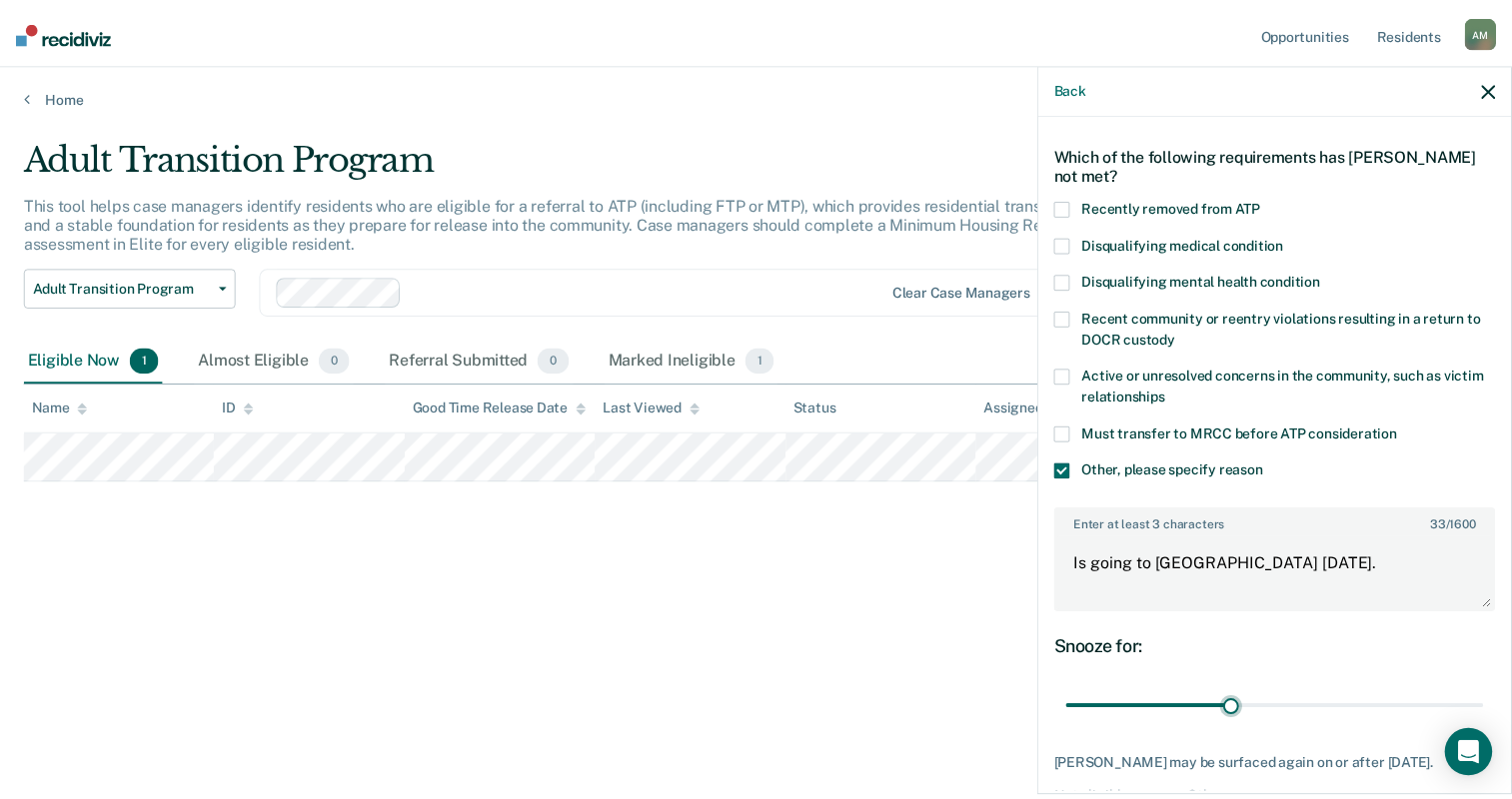 scroll, scrollTop: 185, scrollLeft: 0, axis: vertical 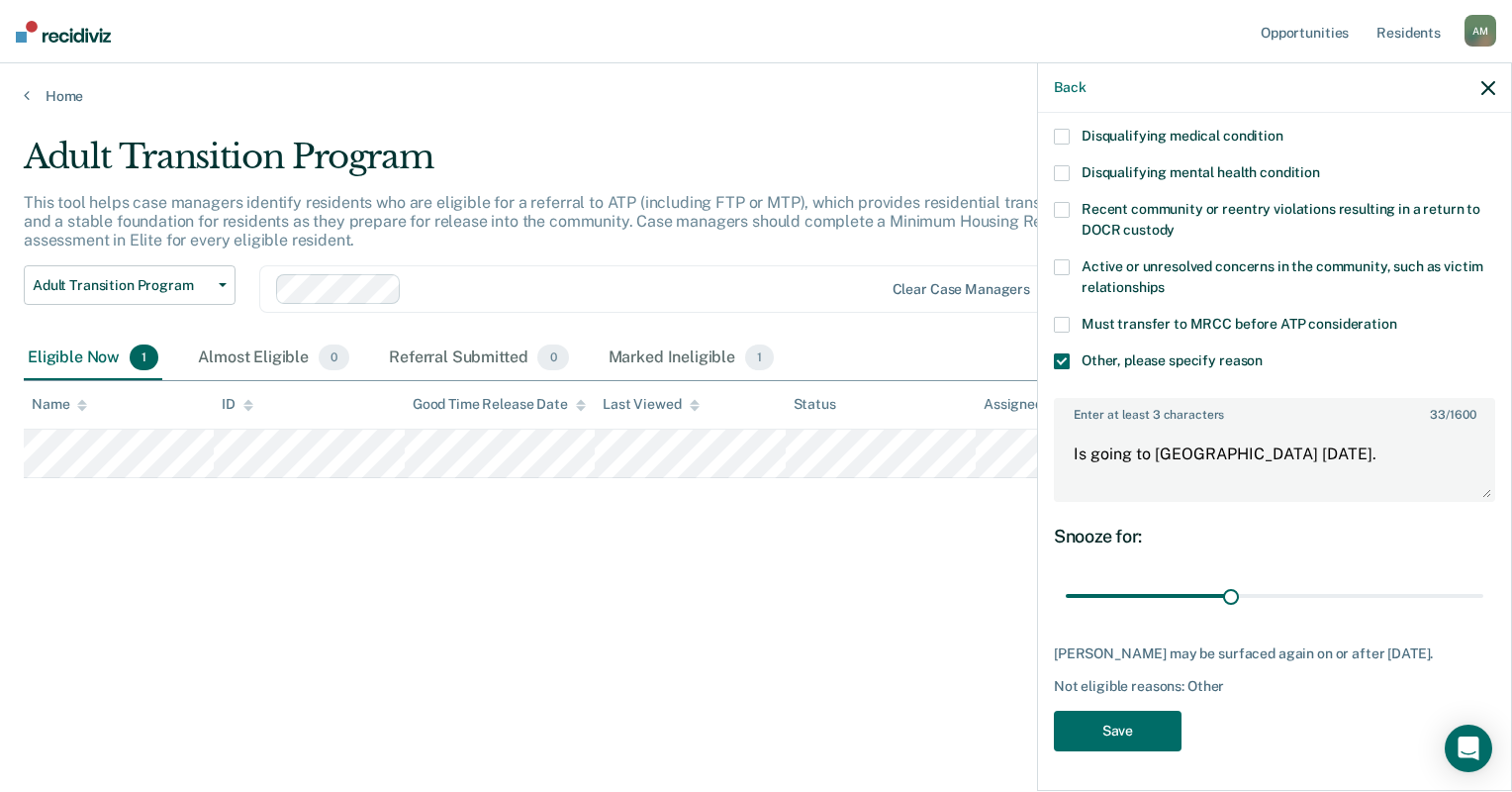 click on "DN   Which of the following requirements has [PERSON_NAME] not met? Recently removed from ATP Disqualifying medical condition Disqualifying mental health condition Recent community or reentry violations resulting in a return to DOCR custody Active or unresolved concerns in the community, such as victim relationships Must transfer to MRCC before ATP consideration Other, please specify reason Enter at least 3 characters 33  /  1600 Is going to [GEOGRAPHIC_DATA] [DATE]. Snooze for: 65 days [PERSON_NAME] may be surfaced again on or after [DATE]. Not eligible reasons: Other Save" at bounding box center [1275, 364] 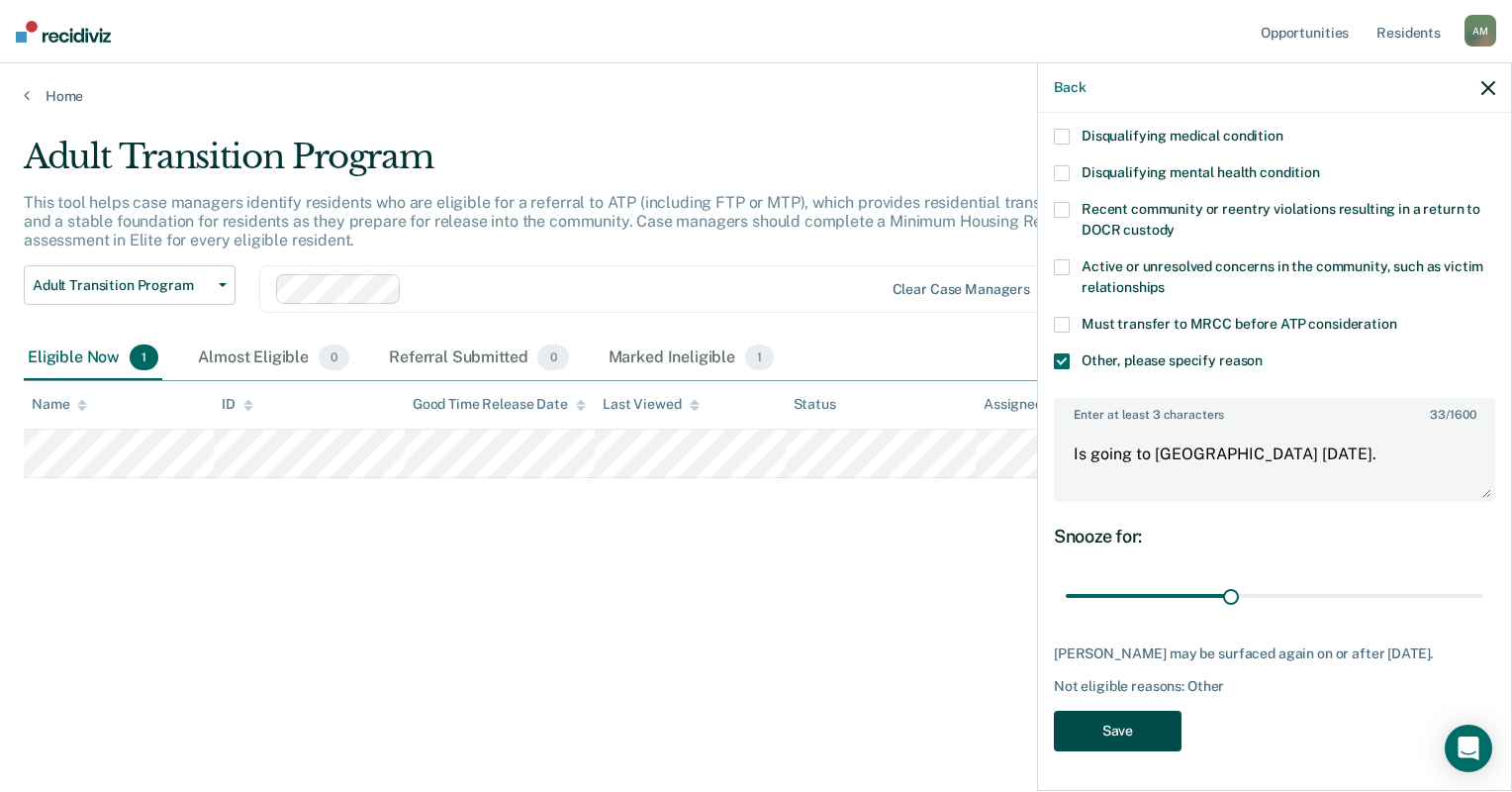 click on "Save" at bounding box center (1117, 731) 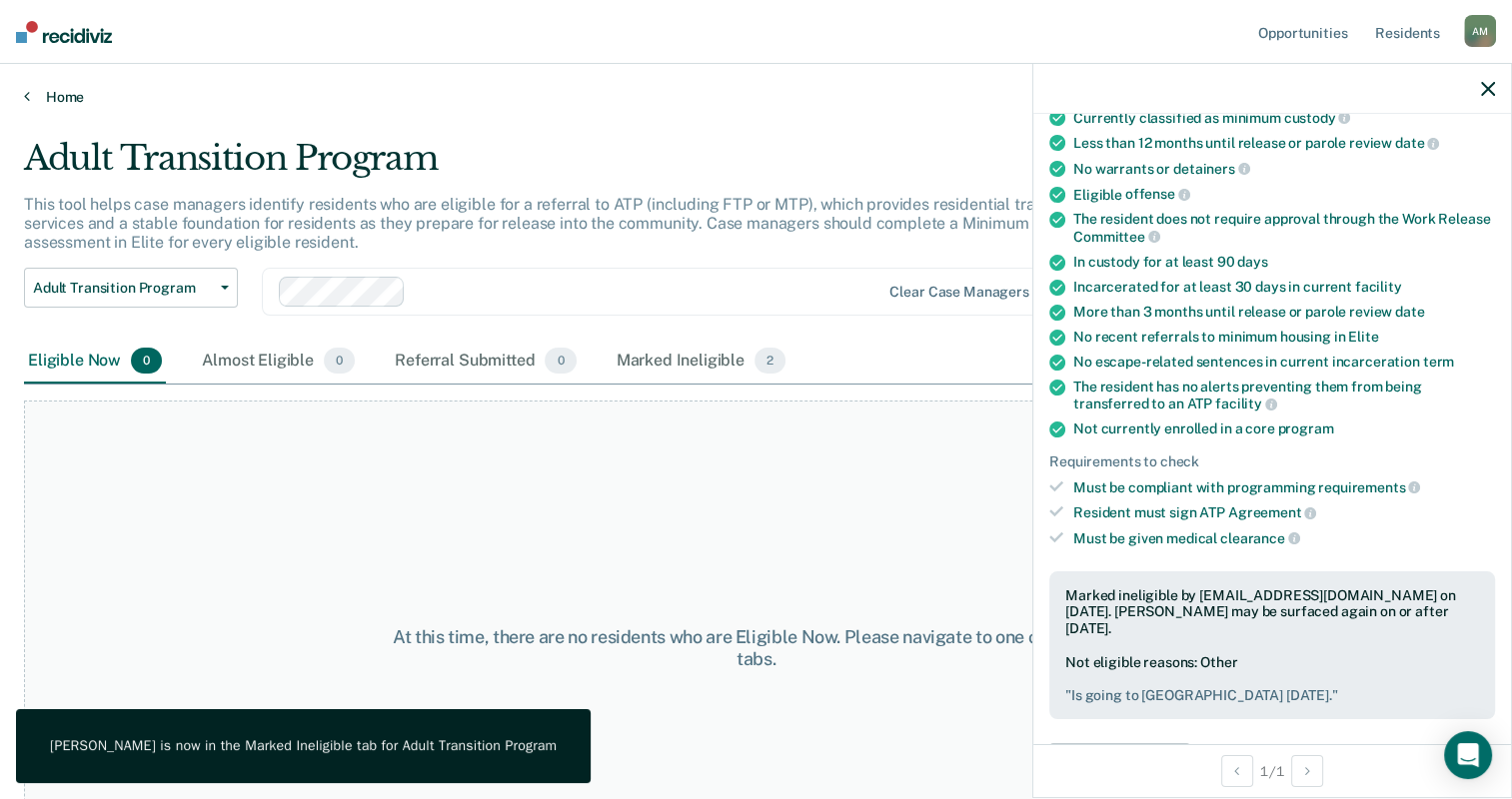 click on "Home" at bounding box center (756, 97) 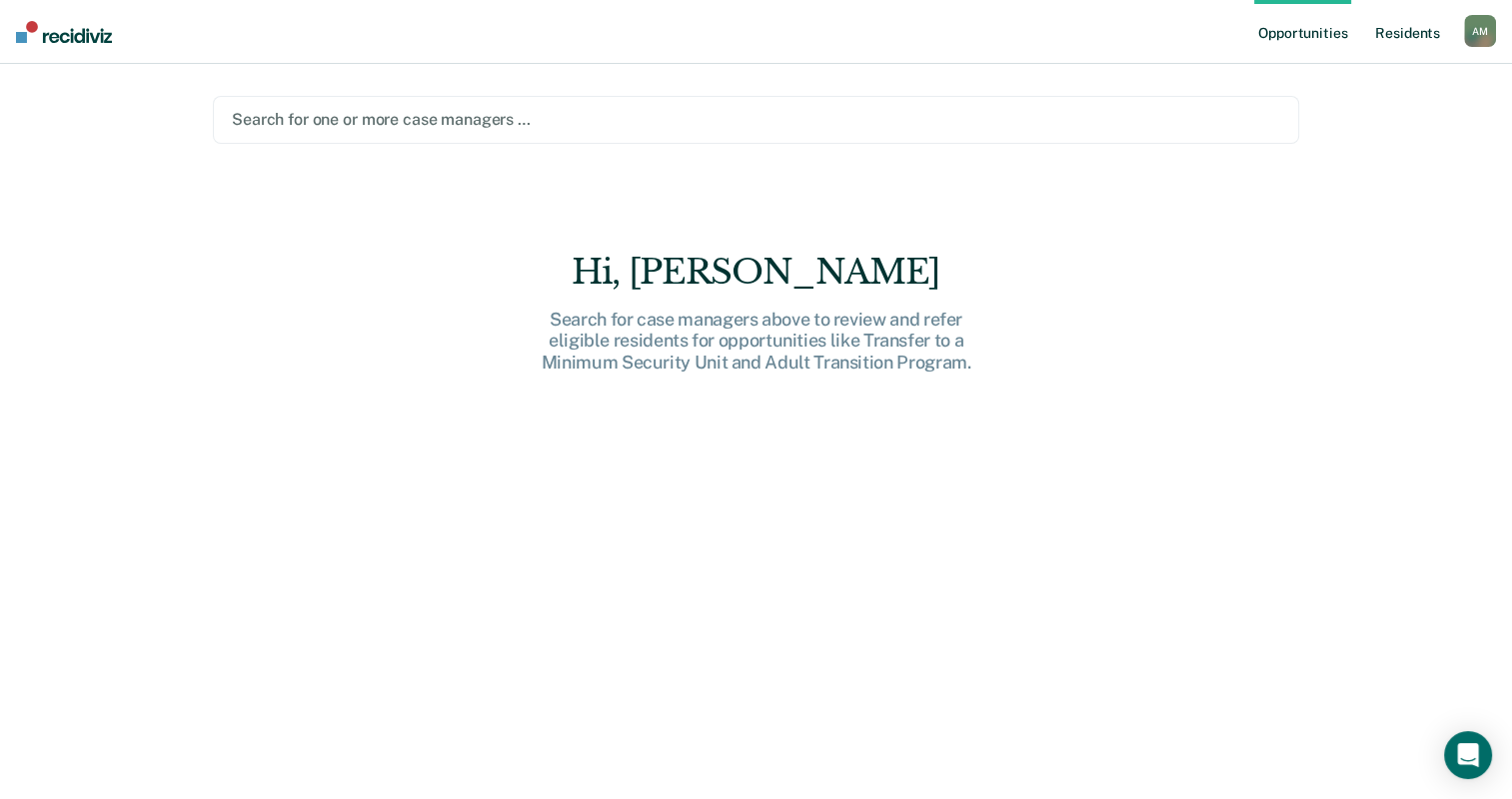 click on "Resident s" at bounding box center [1407, 32] 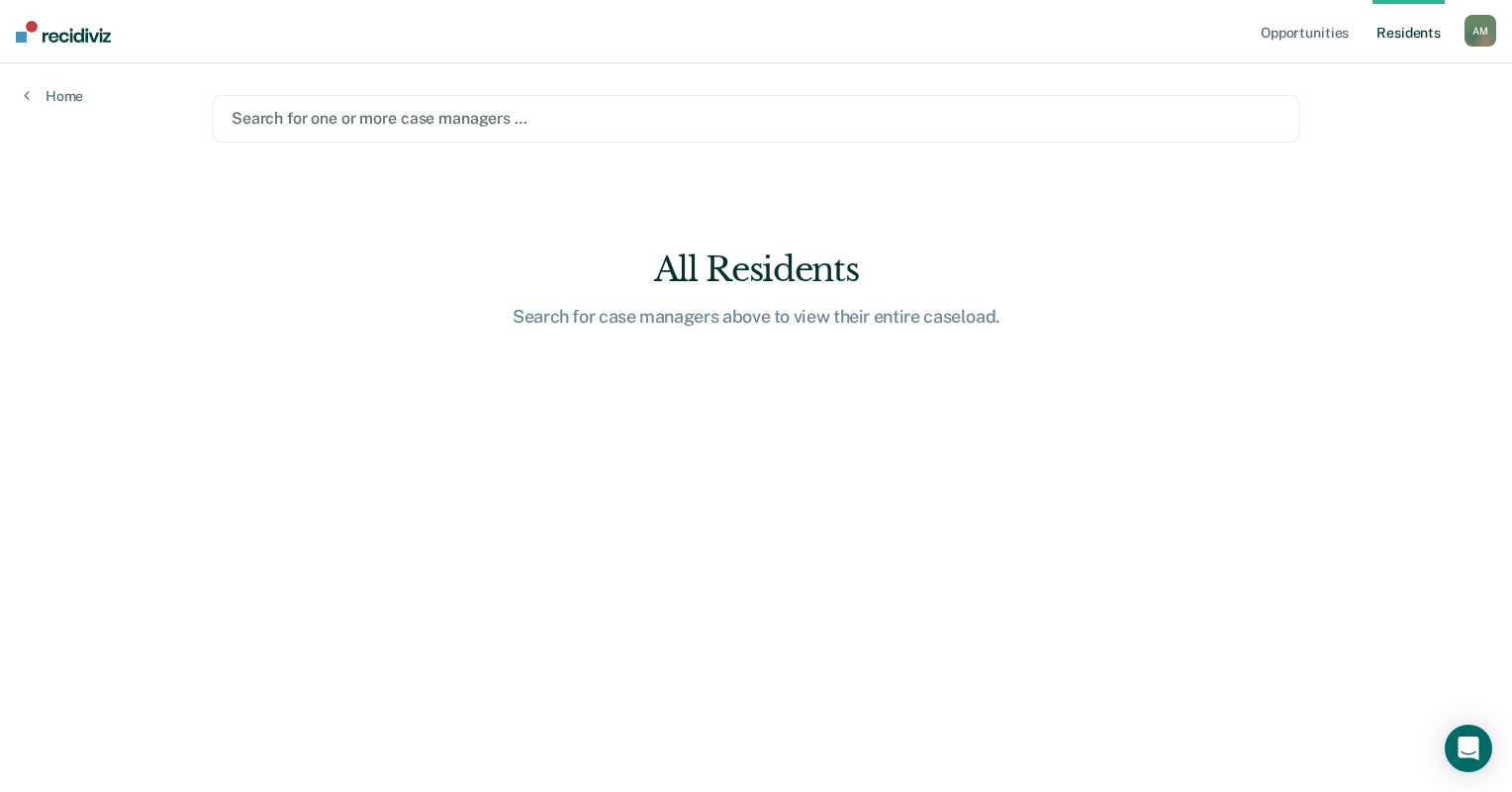 click at bounding box center (756, 118) 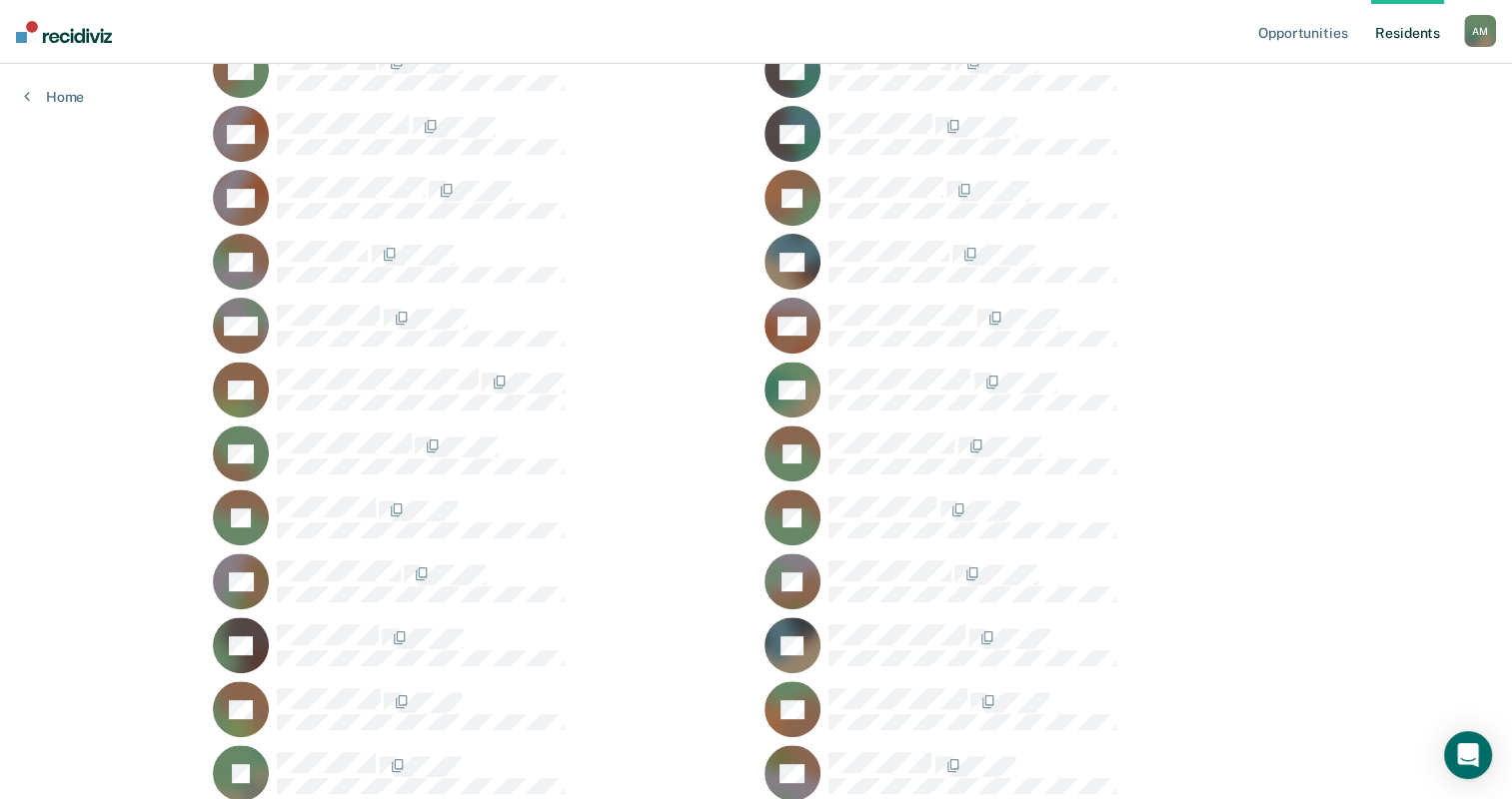 scroll, scrollTop: 785, scrollLeft: 0, axis: vertical 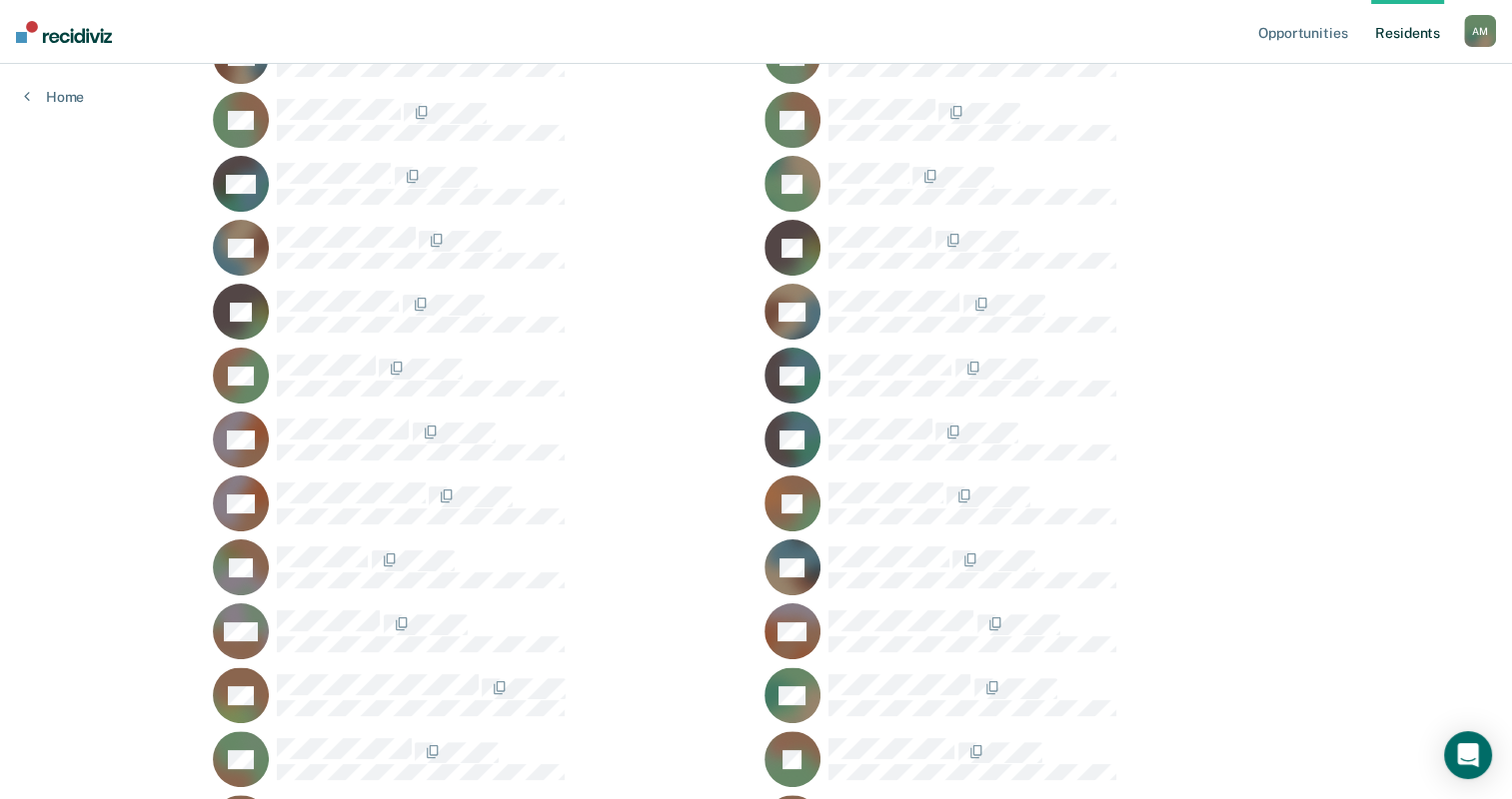 click on "Opportunities Resident s [PERSON_NAME] A M Profile How it works Log Out Home Clear   case managers All Residents (38) TA   DA   OR   DB   DB   DB   WC   JD   AD   JG   JG   DG   AG   LH   AH   LH   AH   JK   DL   JM   MM   VM   GP   DN   AO   JP   JP   JP   ZR   JR   FS   AT   KT   ST   JT   DT   DW   BW" at bounding box center [756, 456] 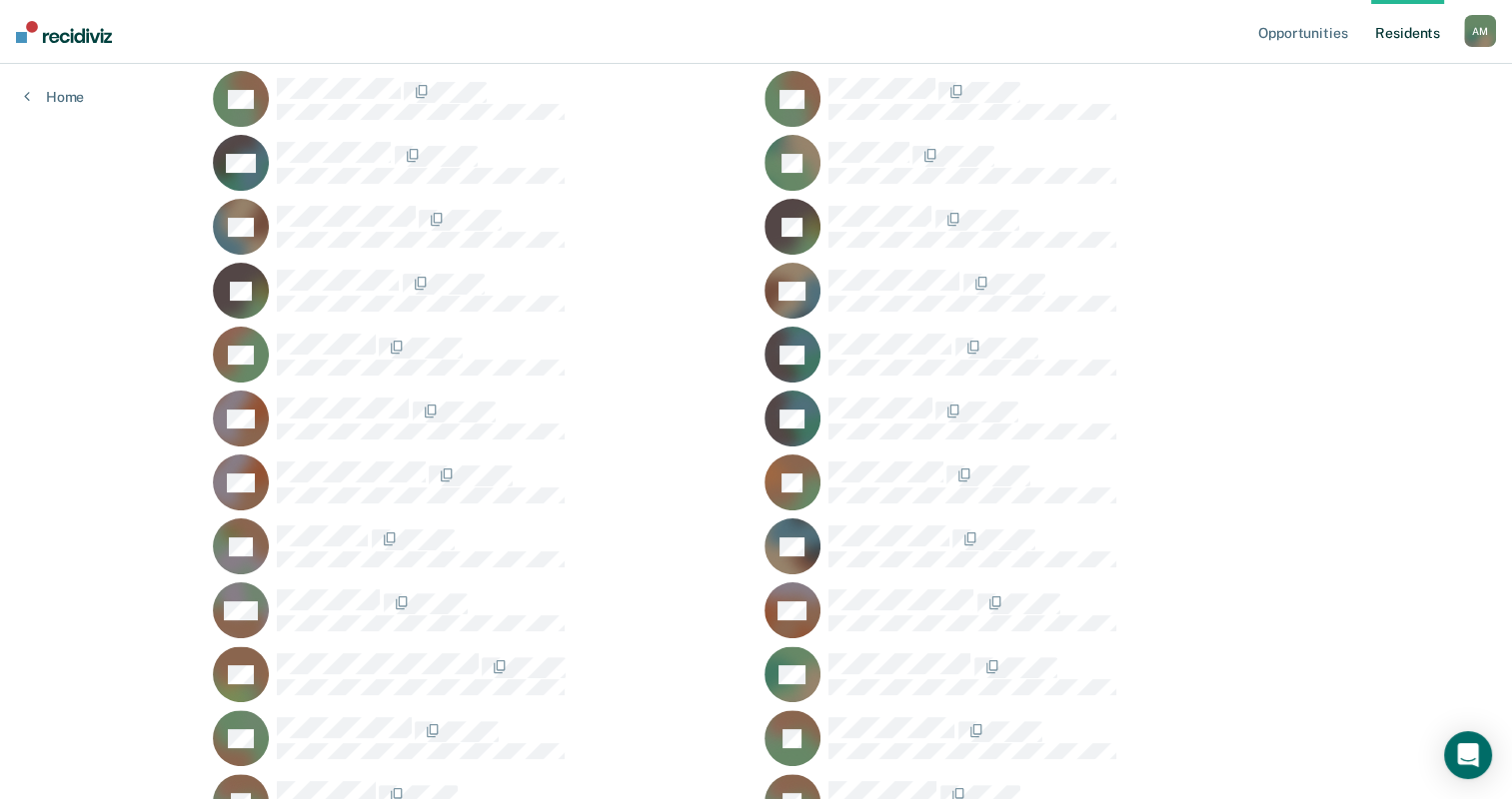 scroll, scrollTop: 372, scrollLeft: 0, axis: vertical 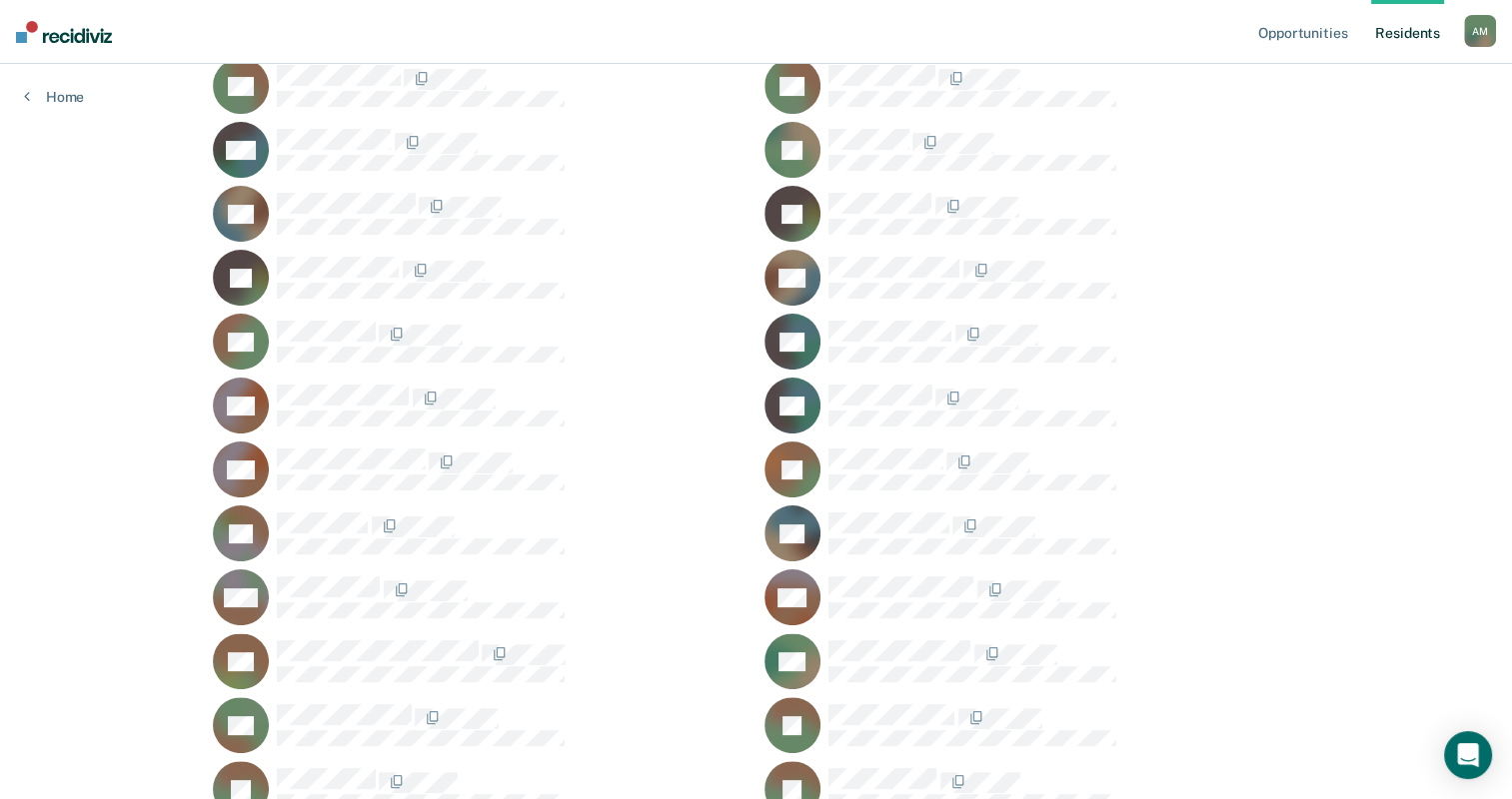 click at bounding box center (512, 725) 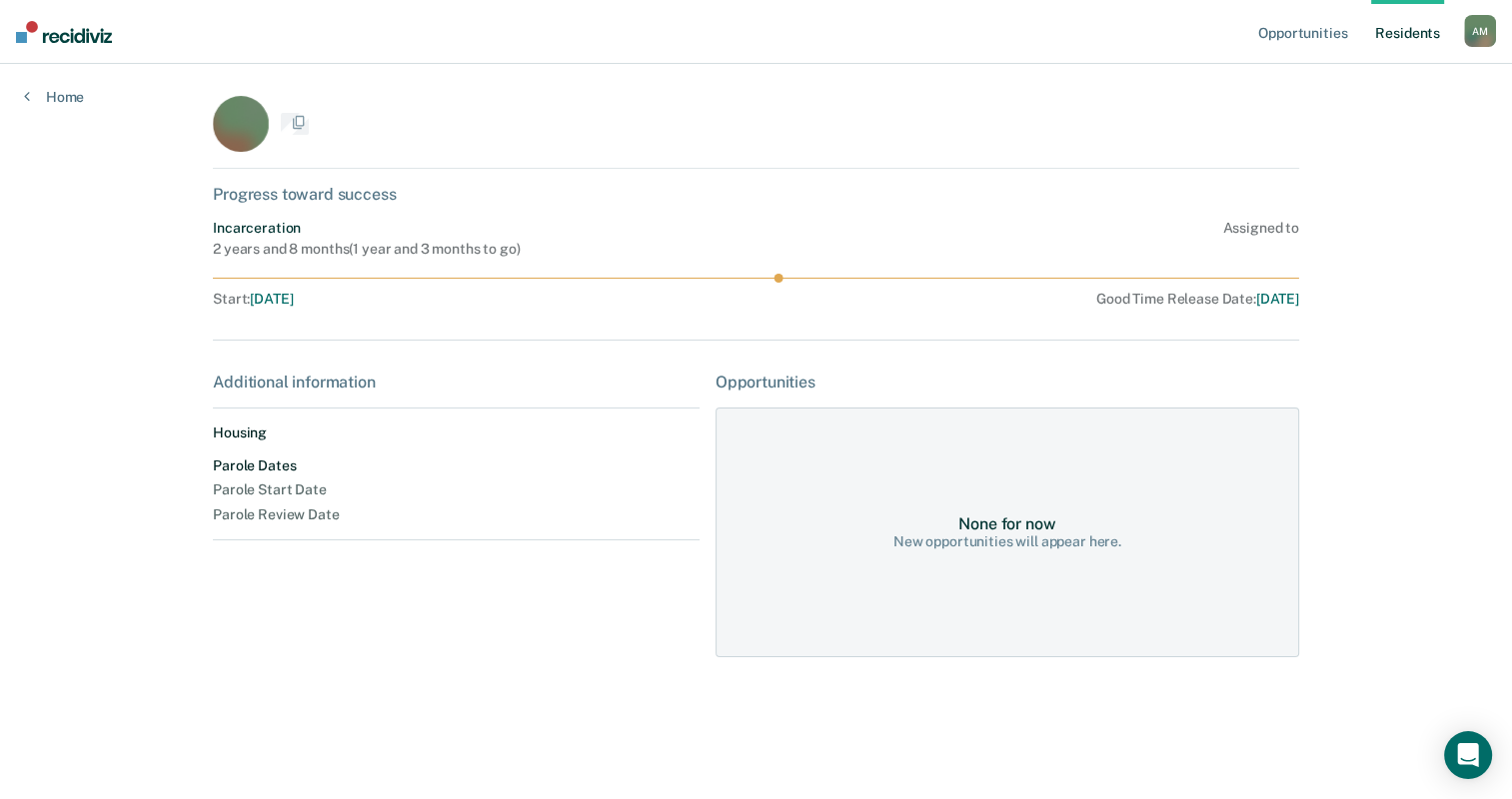 scroll, scrollTop: 0, scrollLeft: 0, axis: both 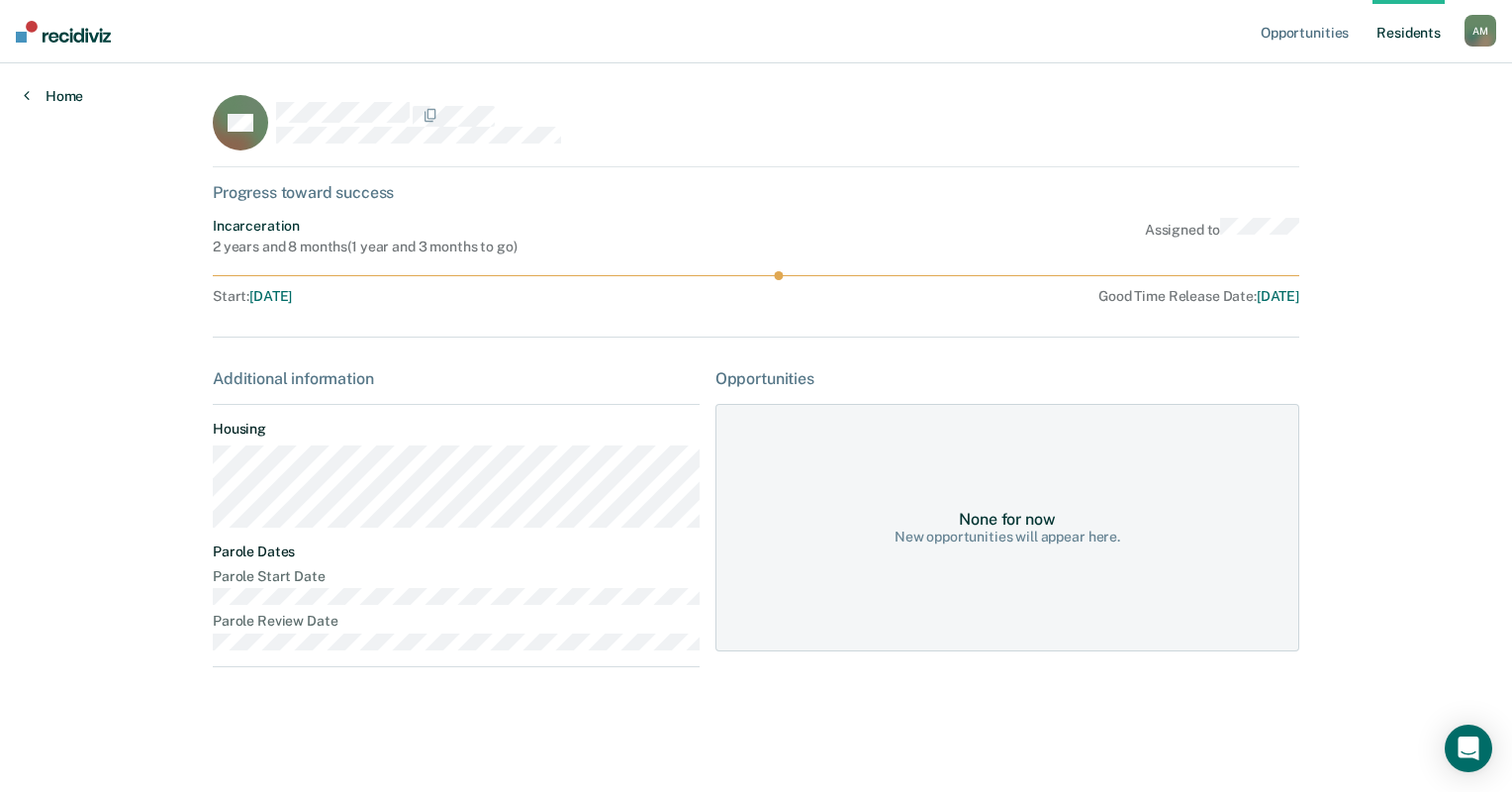 click on "Home" at bounding box center (53, 96) 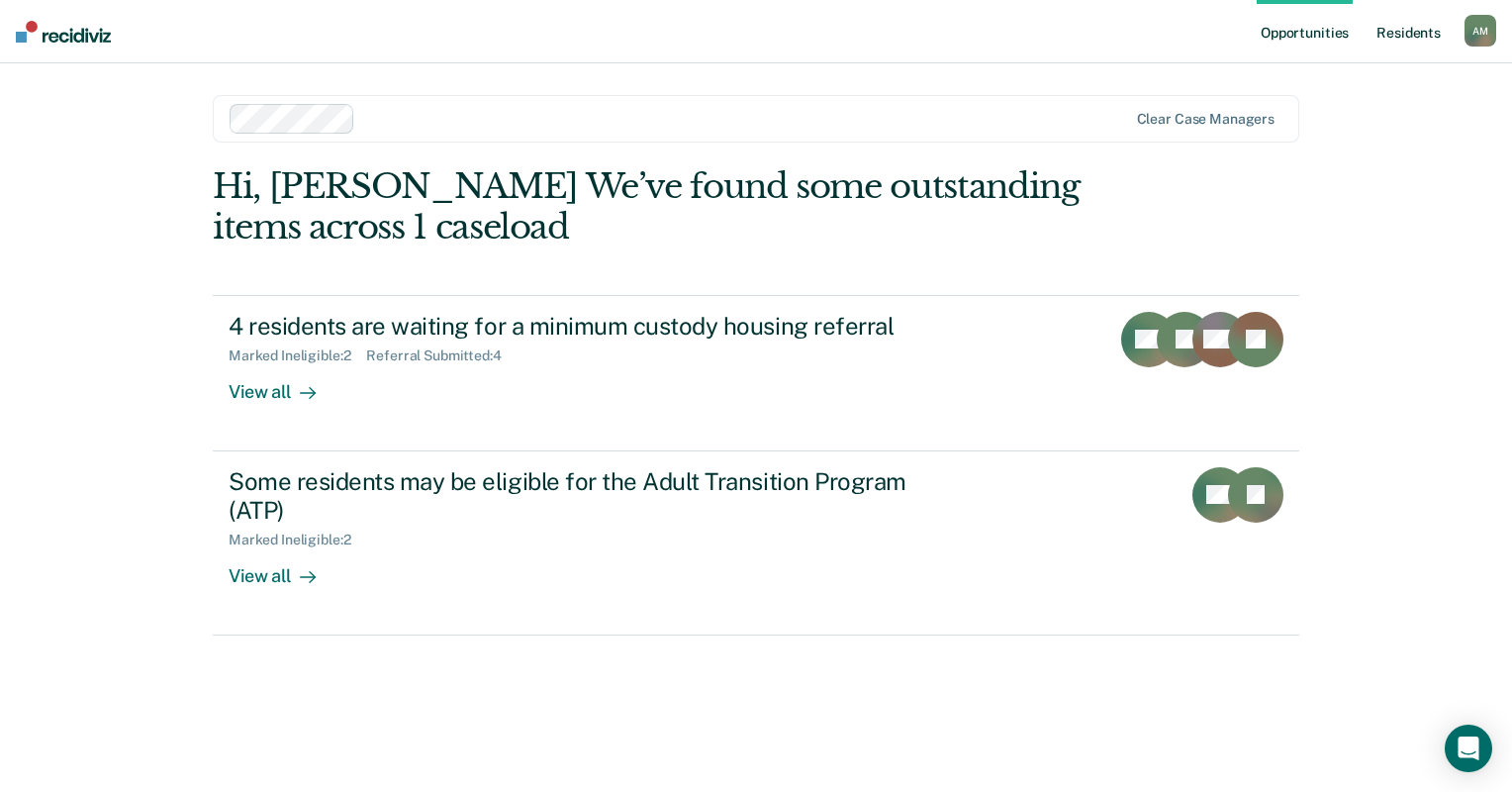 click on "Resident s" at bounding box center (1408, 32) 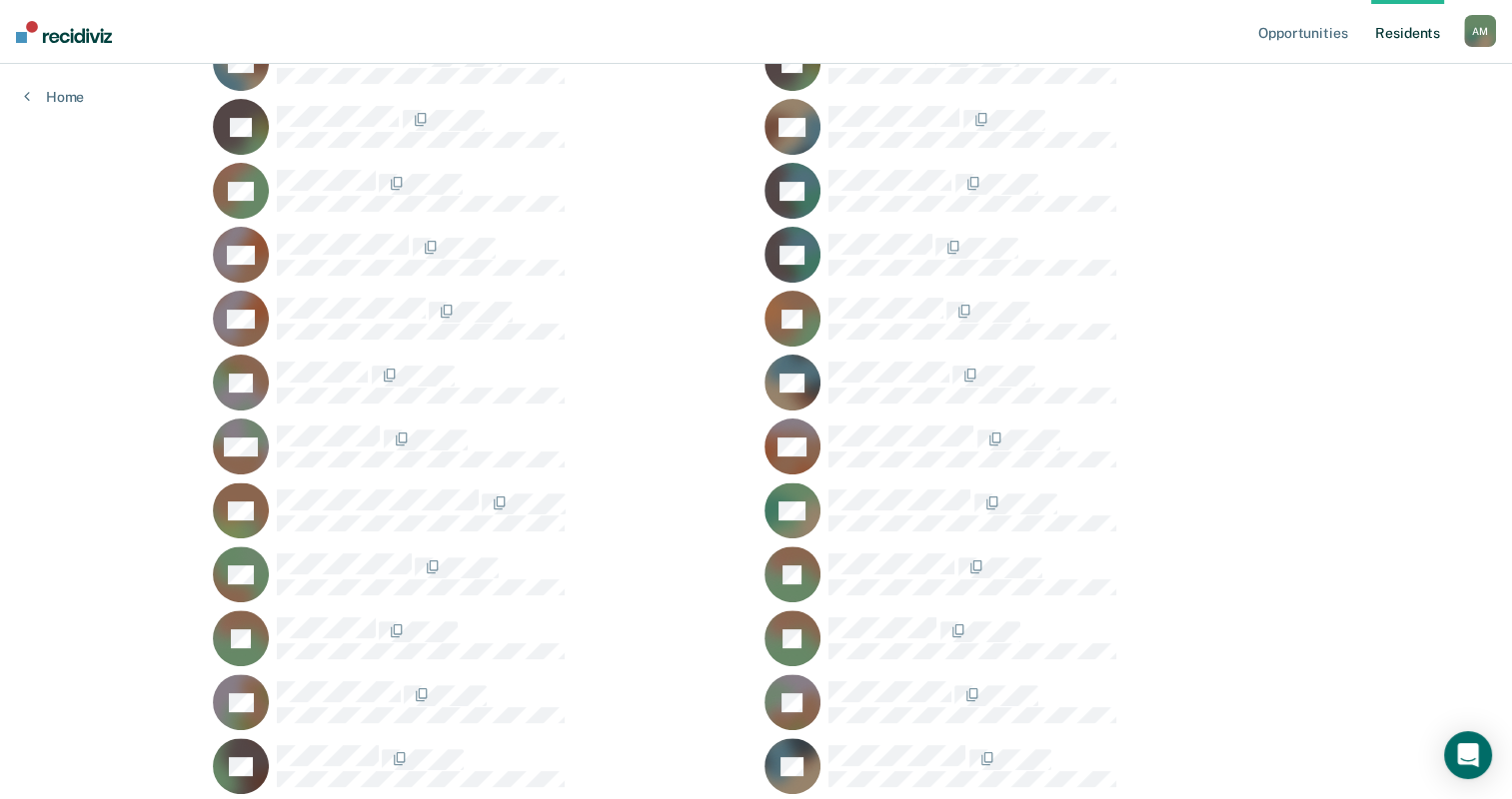 scroll, scrollTop: 521, scrollLeft: 0, axis: vertical 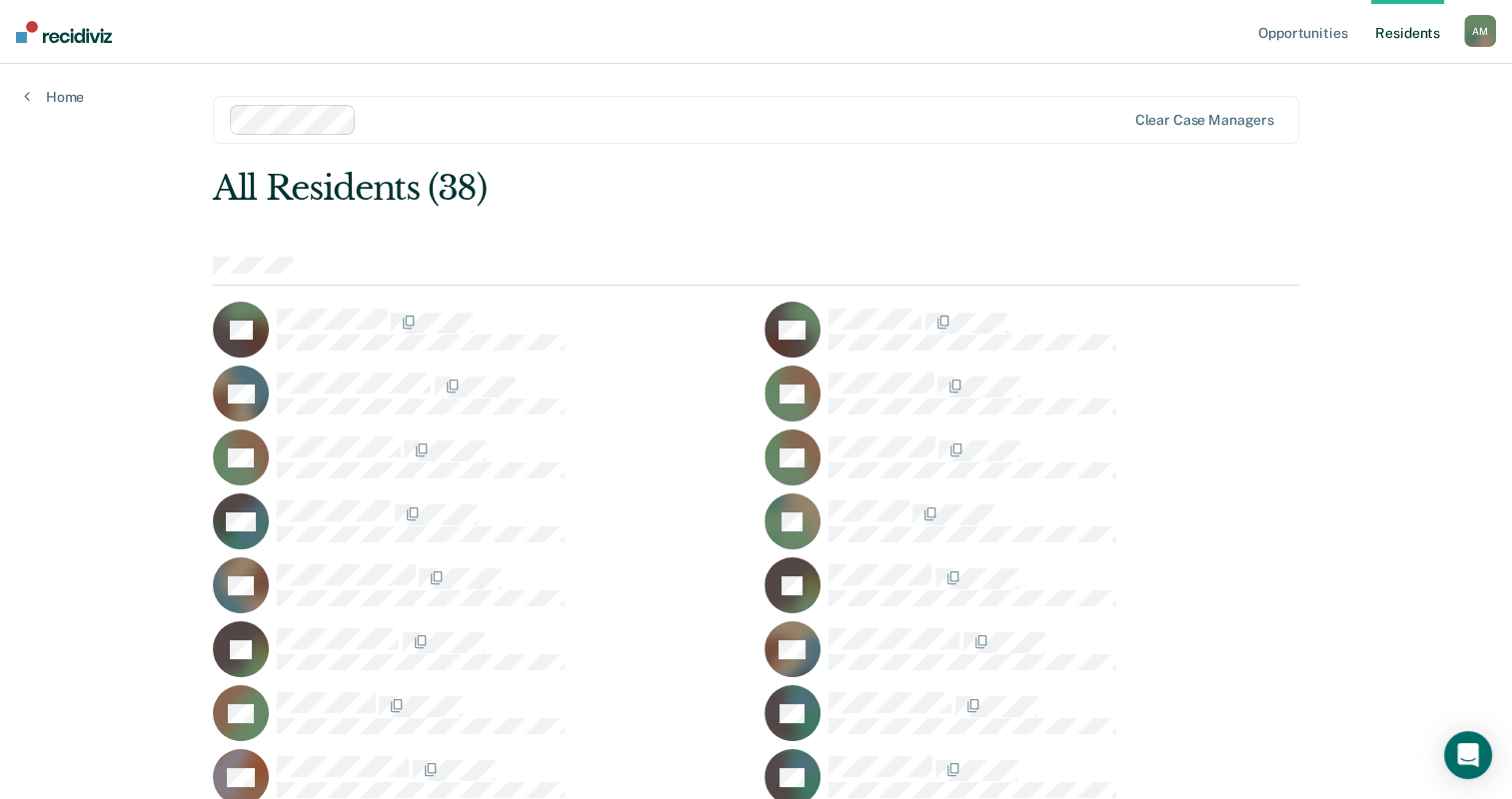 click on "Opportunities Resident s Aberle, Anna M. A M Profile How it works Log Out" at bounding box center [756, 32] 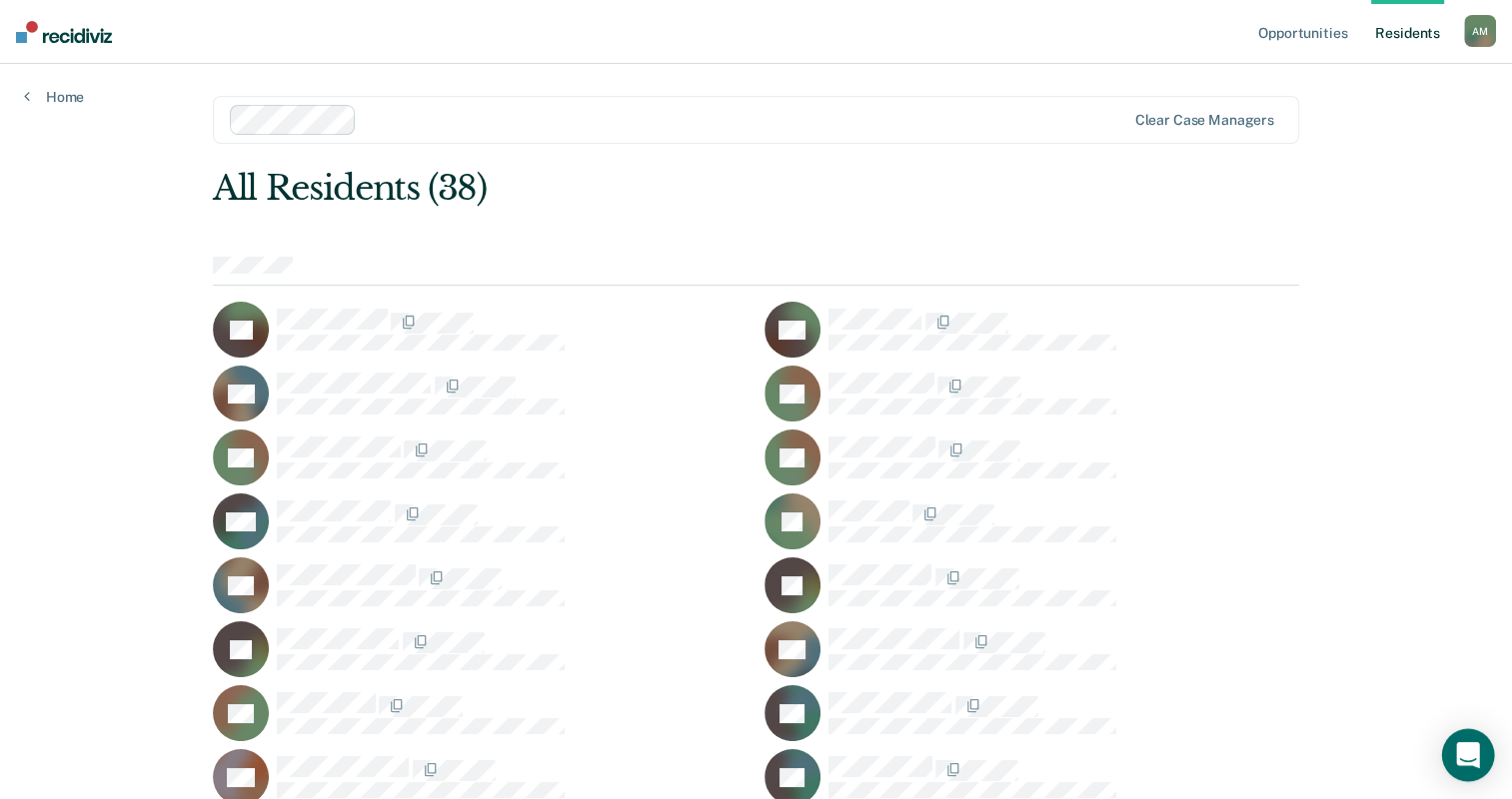click 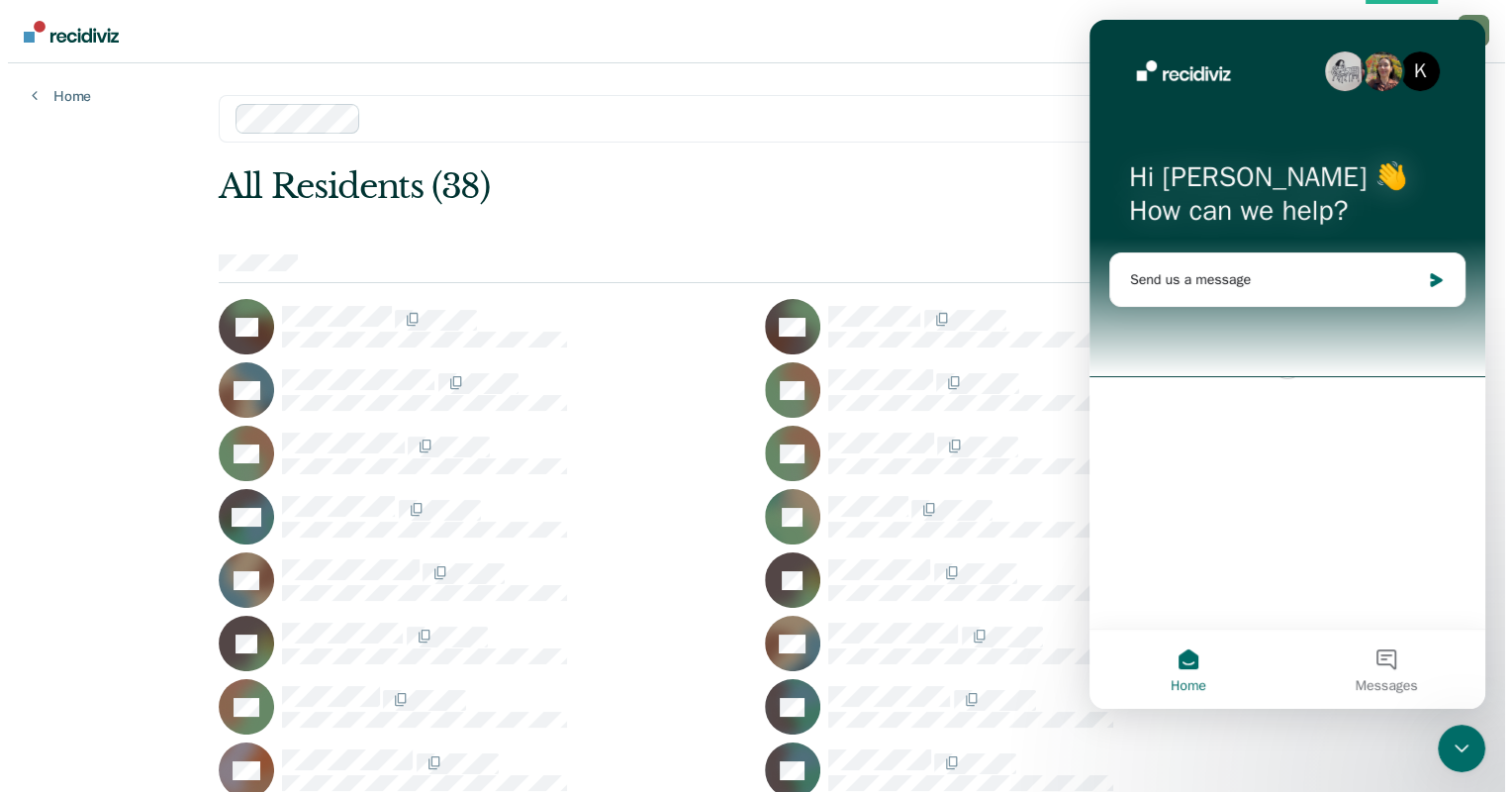 scroll, scrollTop: 0, scrollLeft: 0, axis: both 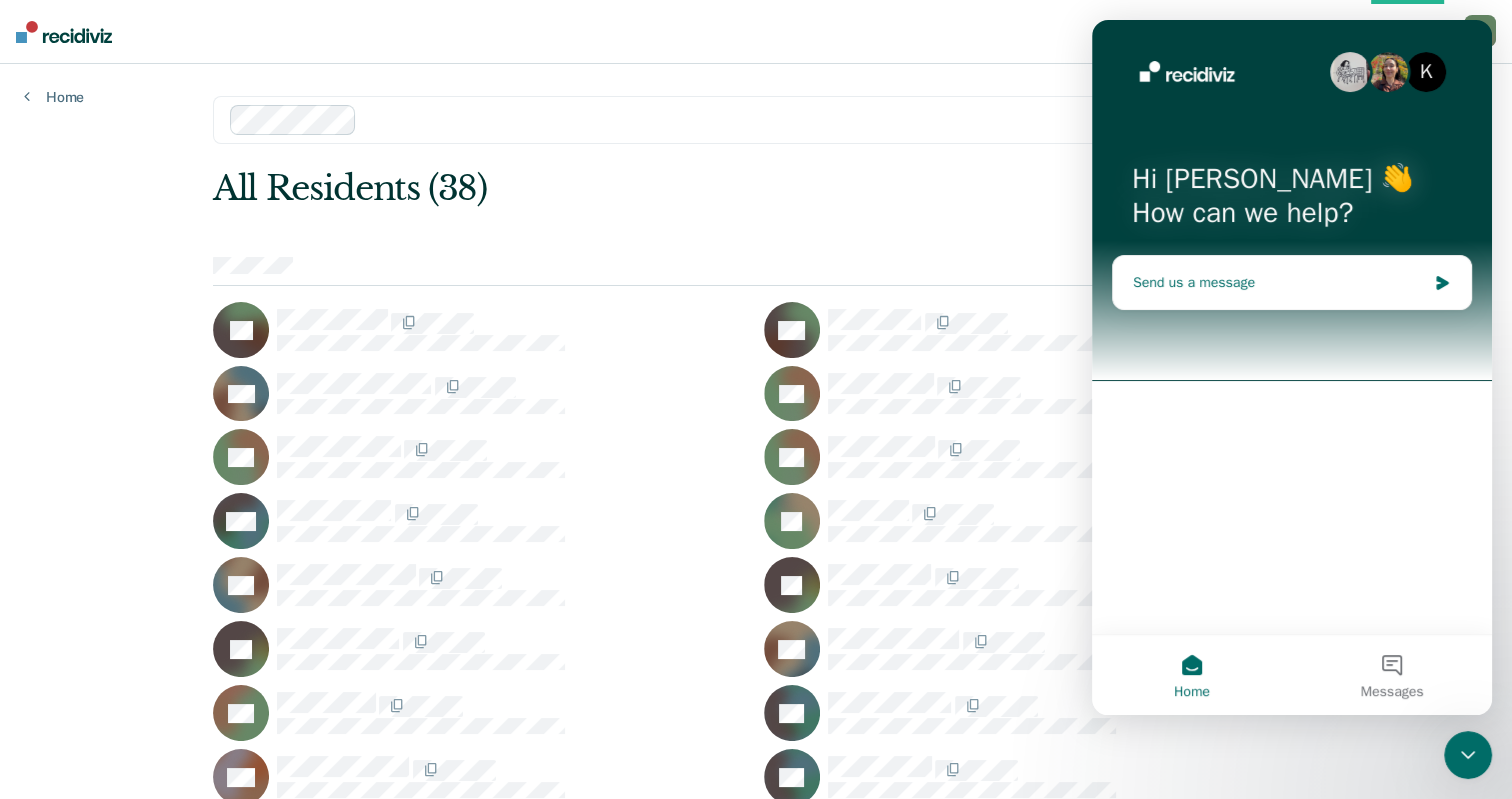 click on "Send us a message" at bounding box center (1279, 282) 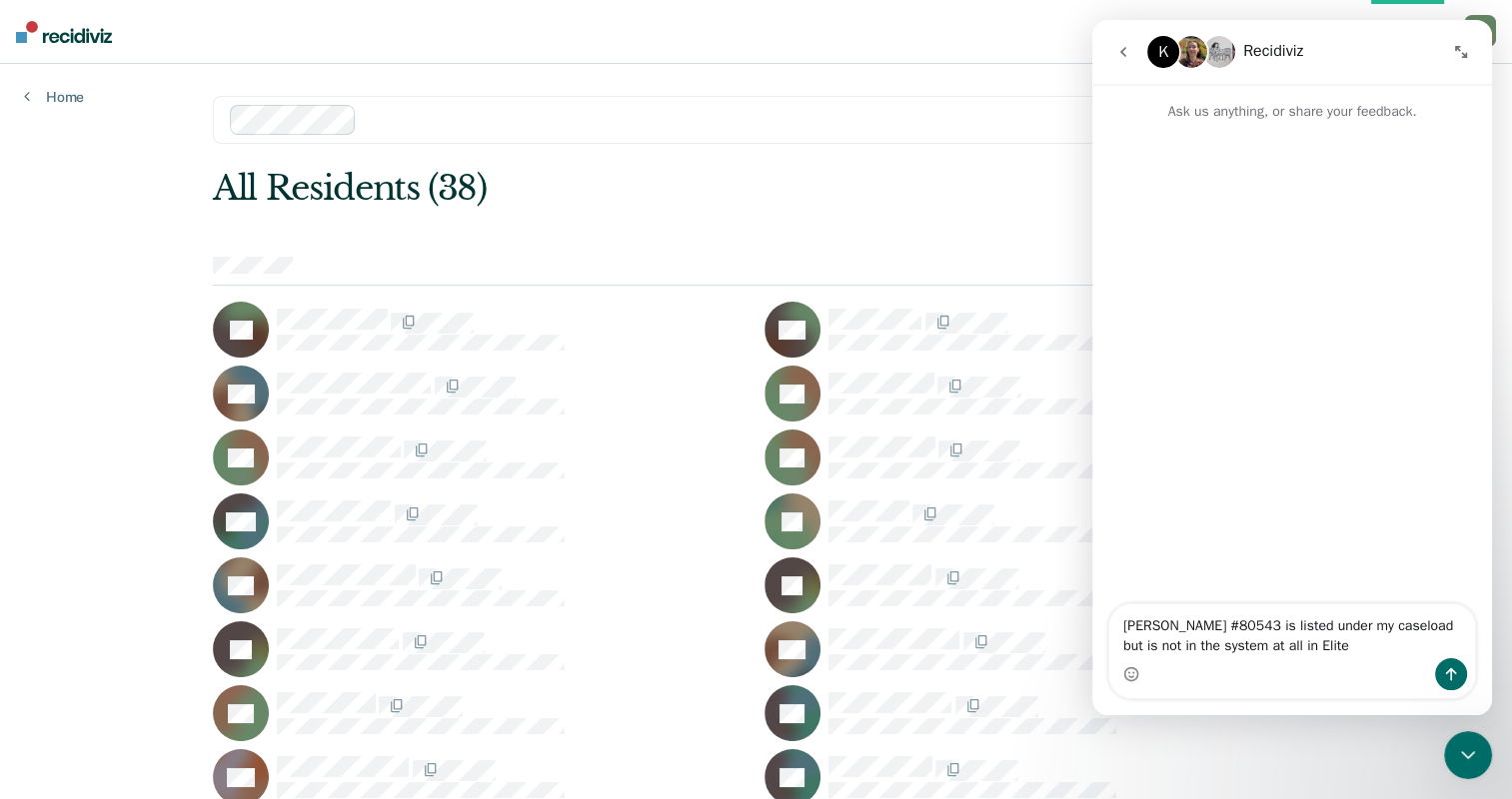 type on "Alex Griffith #80543 is listed under my caseload but is not in the system at all in Elite." 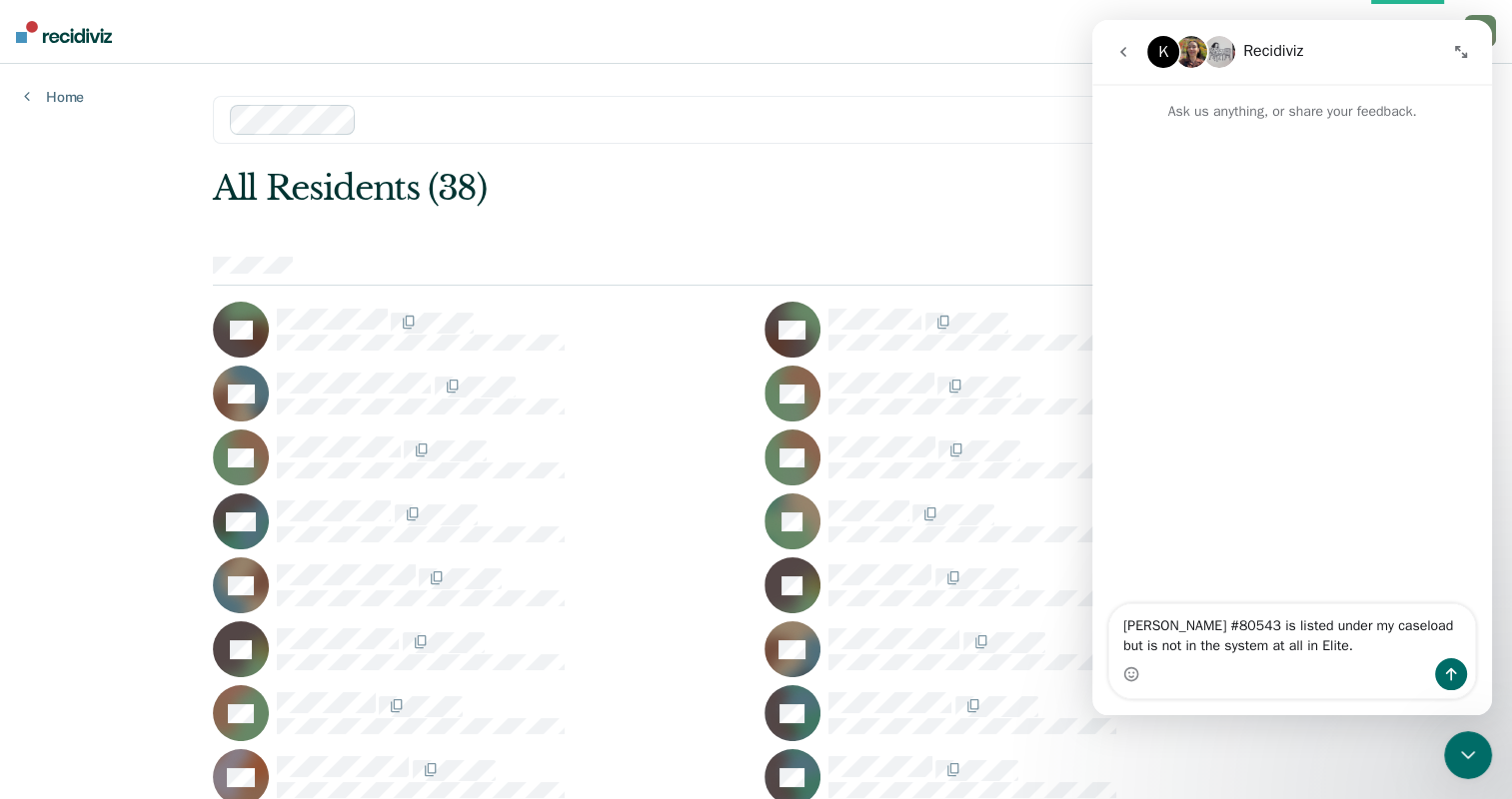 type 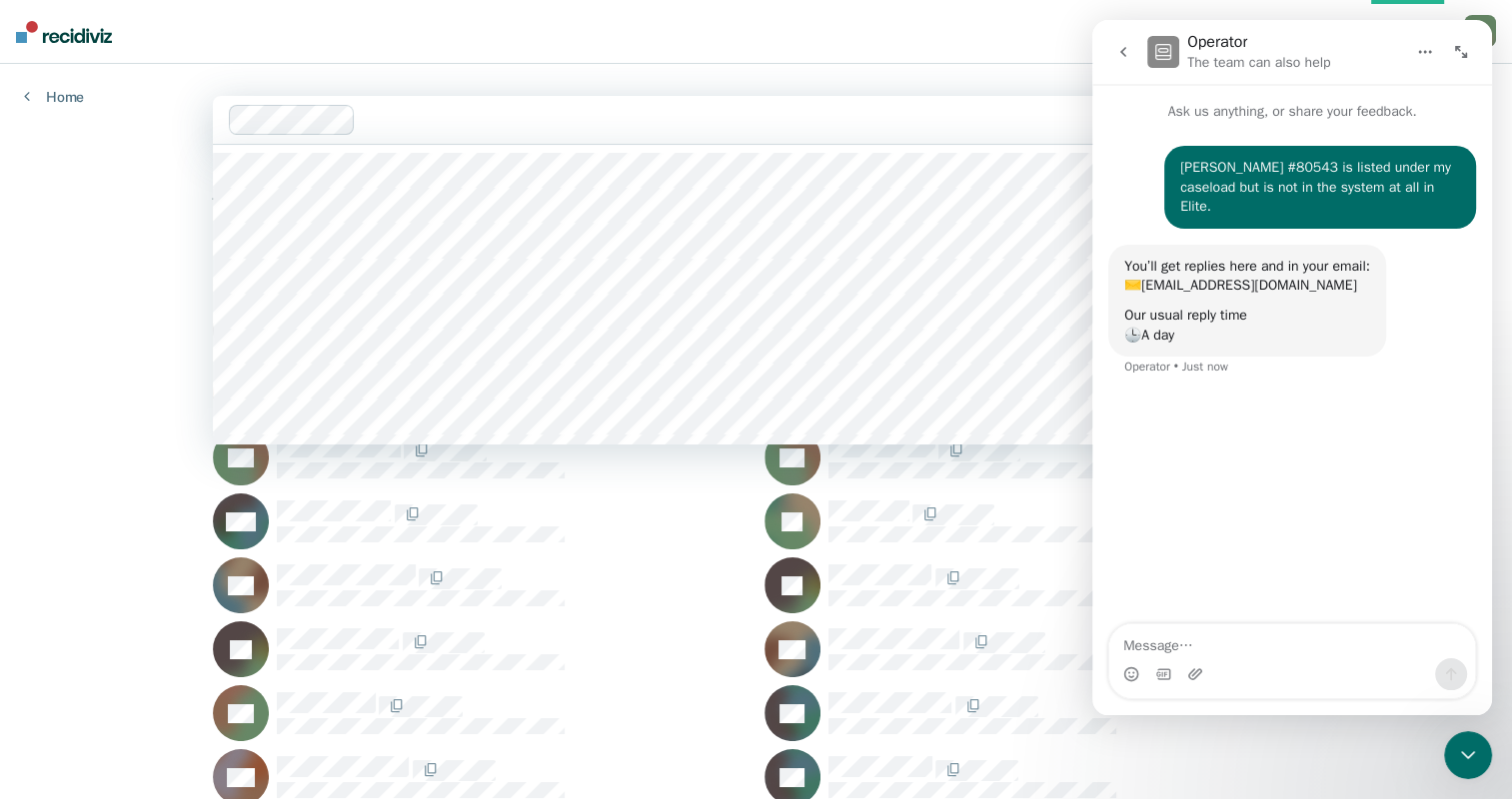 click at bounding box center [745, 119] 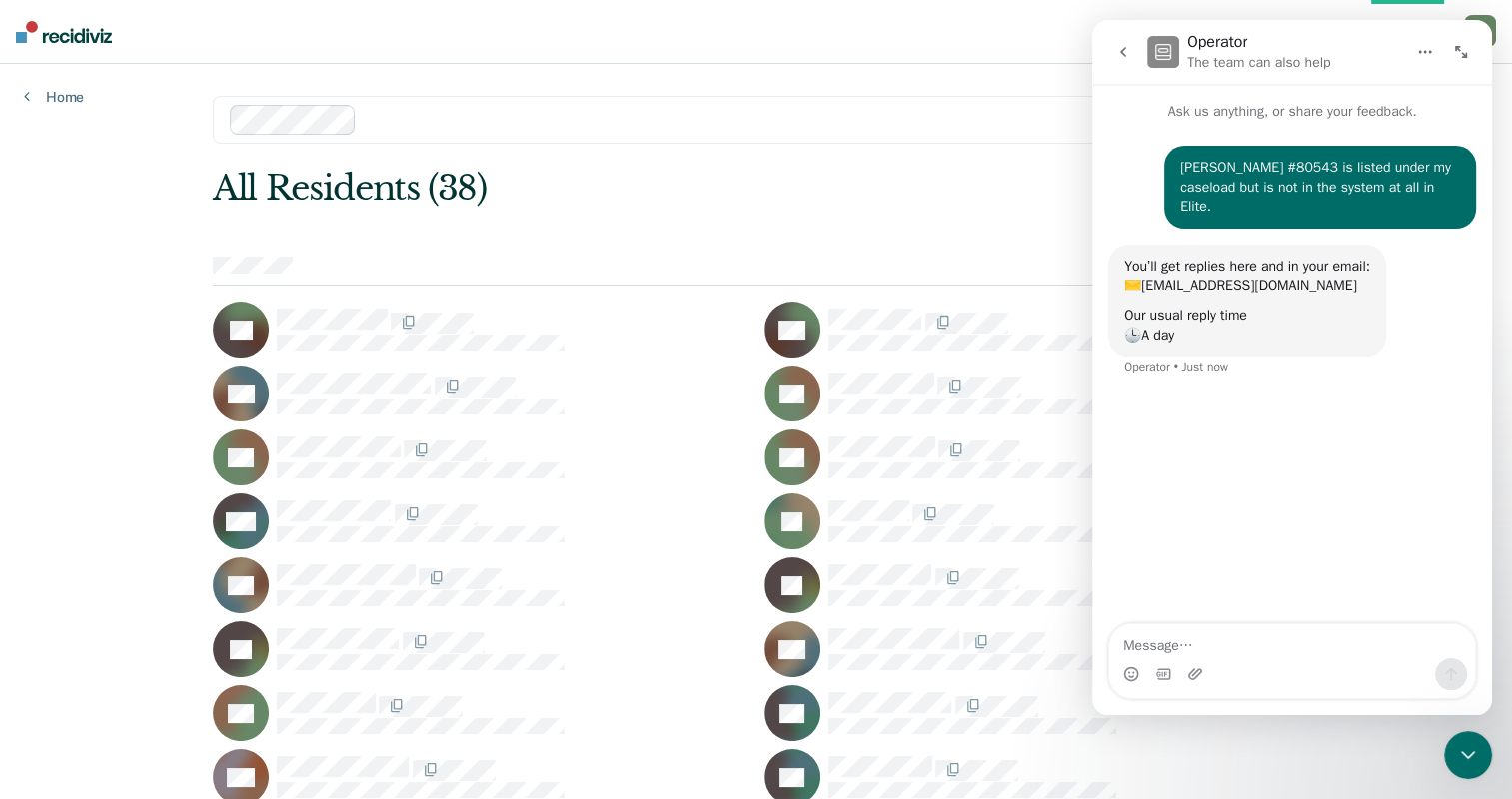 click on "Opportunities Resident s Aberle, Anna M. A M Profile How it works Log Out" at bounding box center (756, 32) 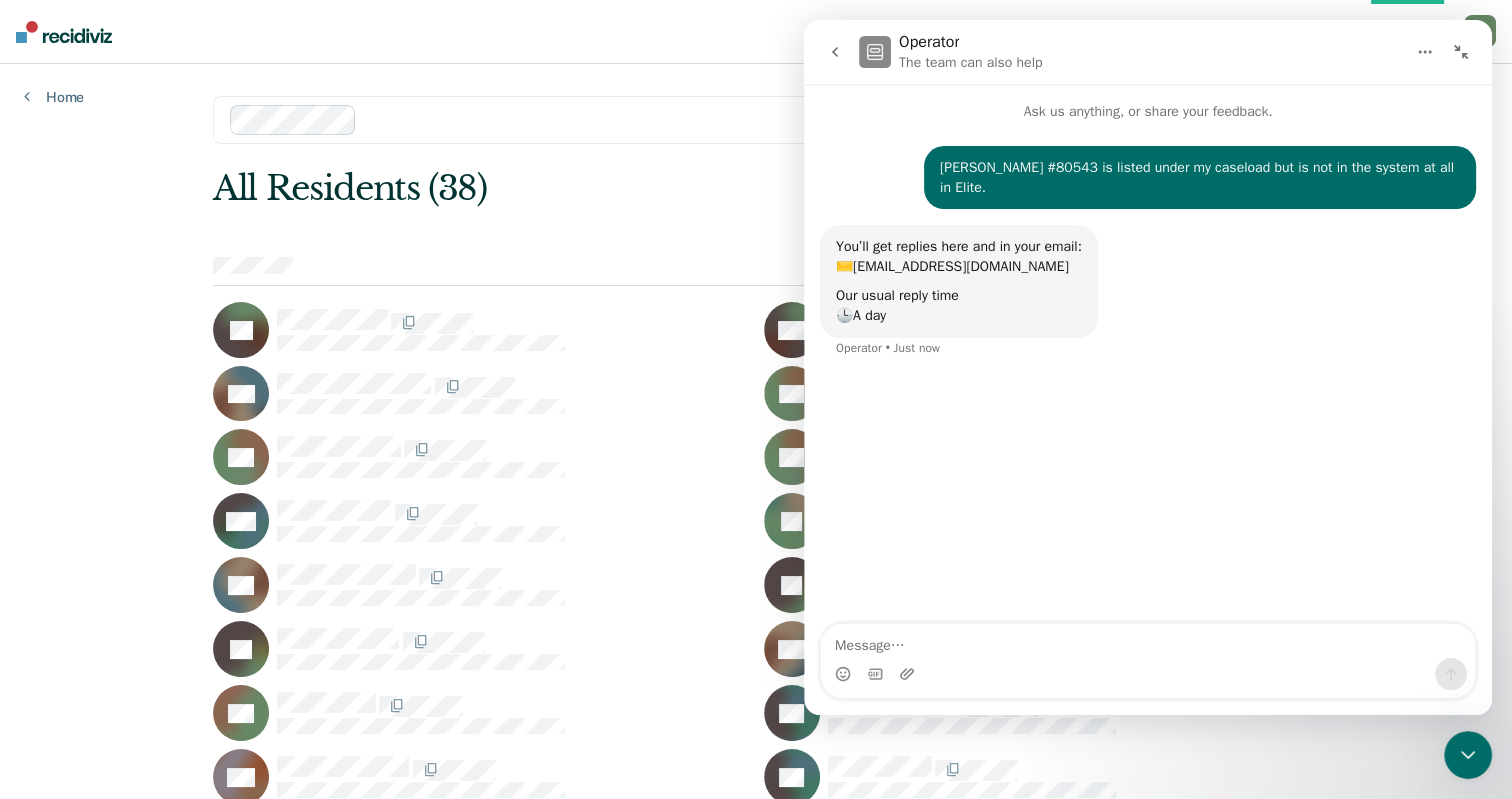 drag, startPoint x: 376, startPoint y: 32, endPoint x: 702, endPoint y: 28, distance: 326.02454 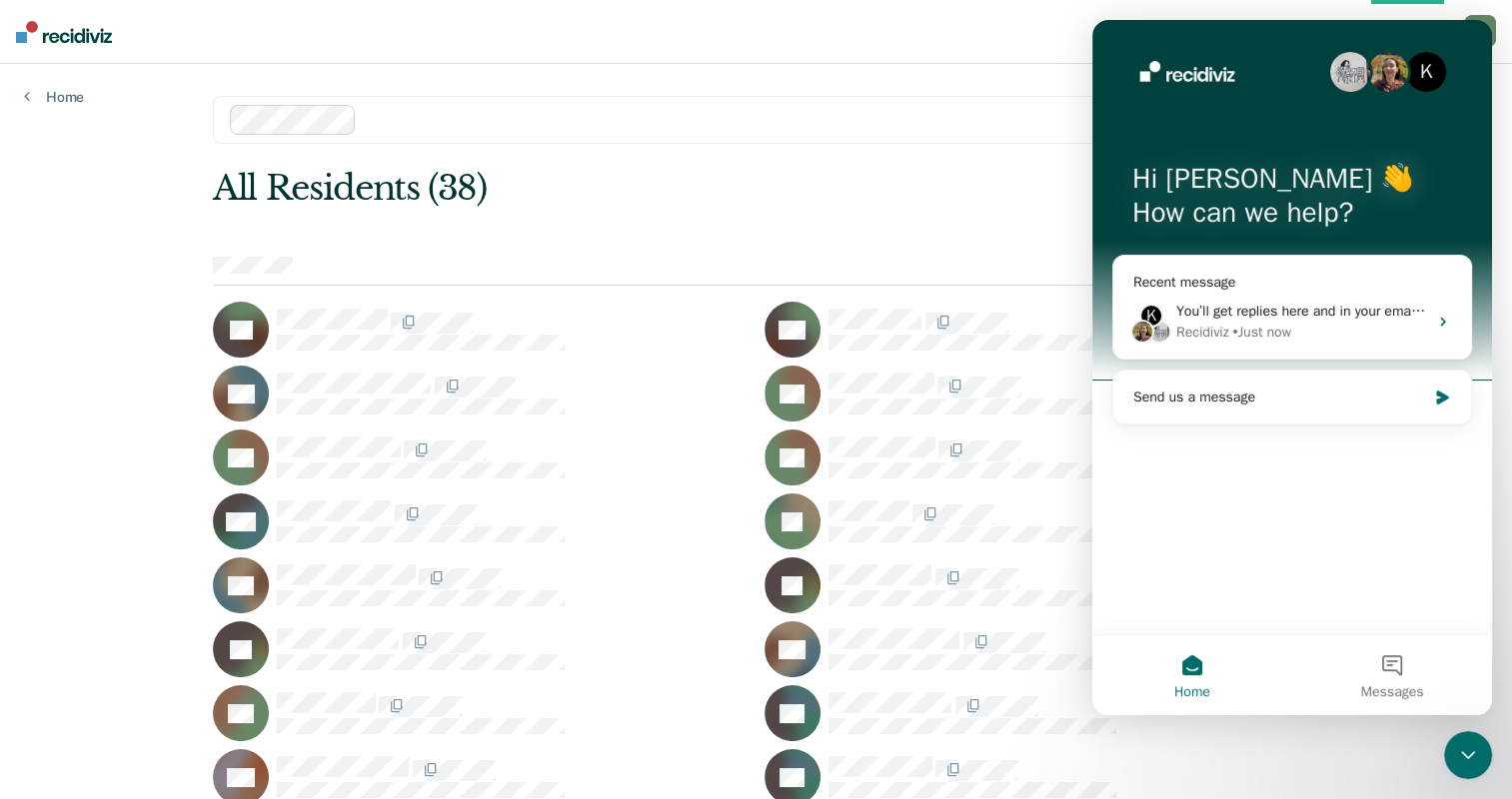 click on "Opportunities Resident s Aberle, Anna M. A M Profile How it works Log Out" at bounding box center (756, 32) 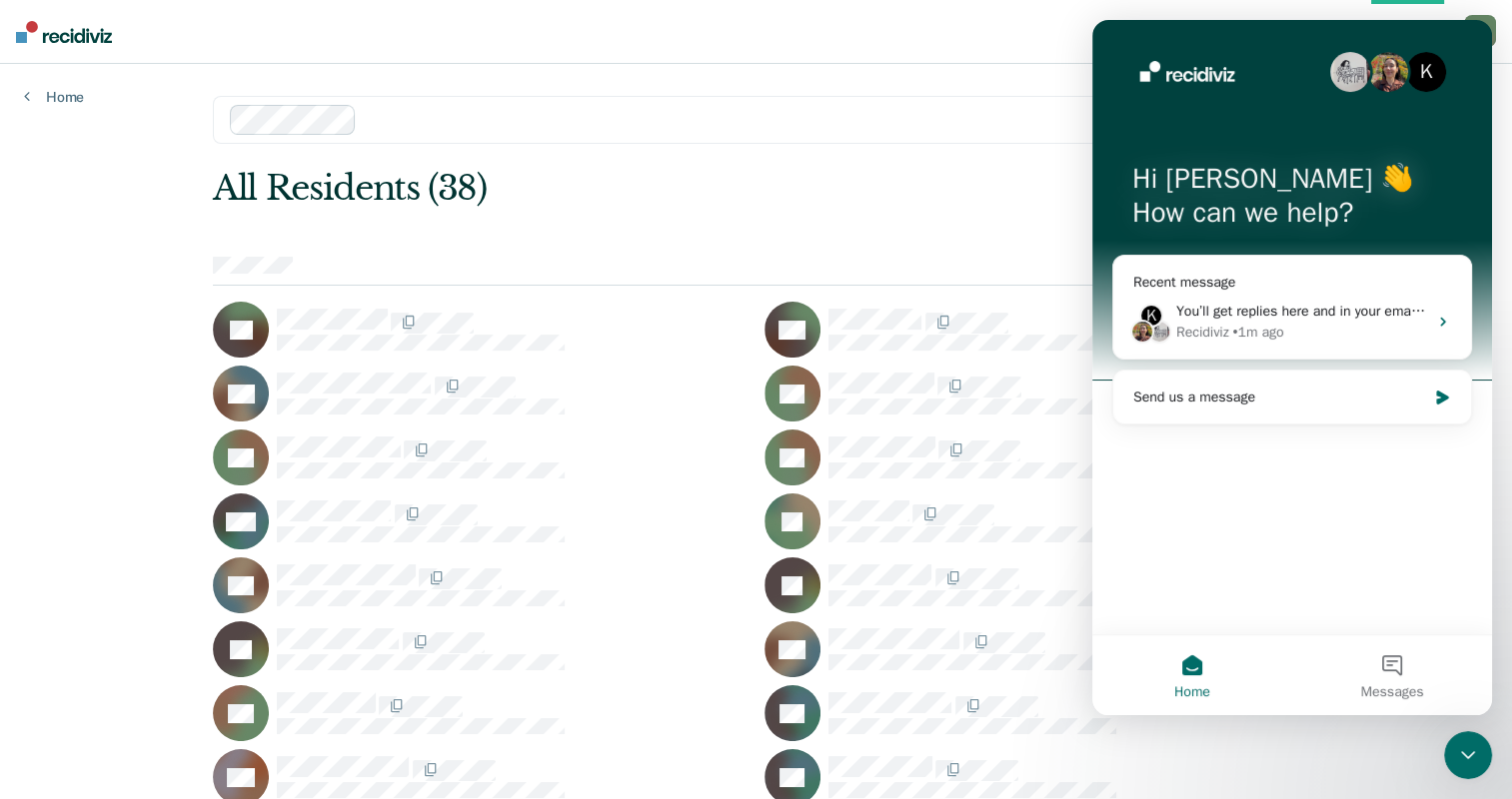 click at bounding box center [745, 119] 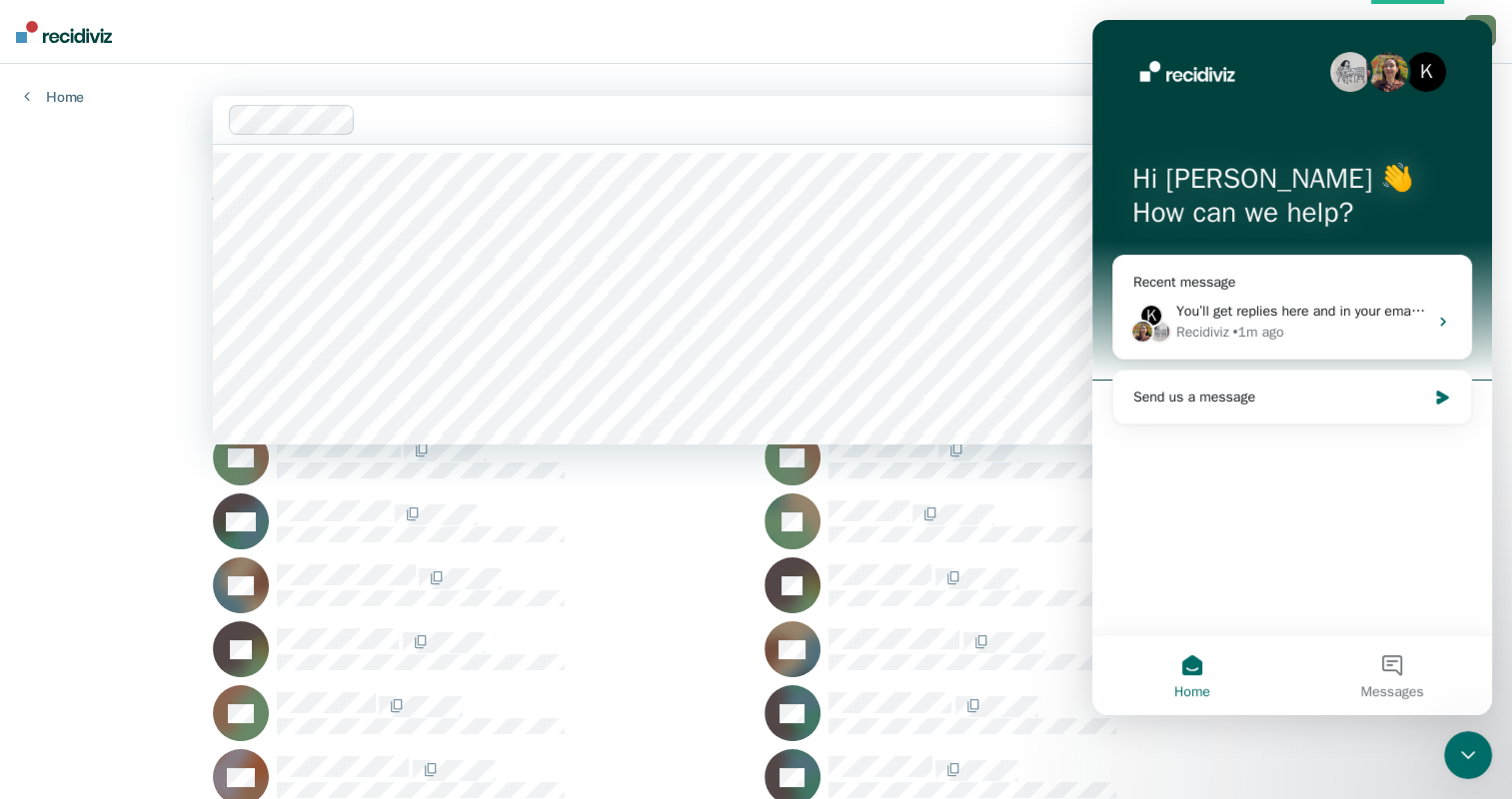 click on "Opportunities Resident s Aberle, Anna M. A M Profile How it works Log Out" at bounding box center (756, 32) 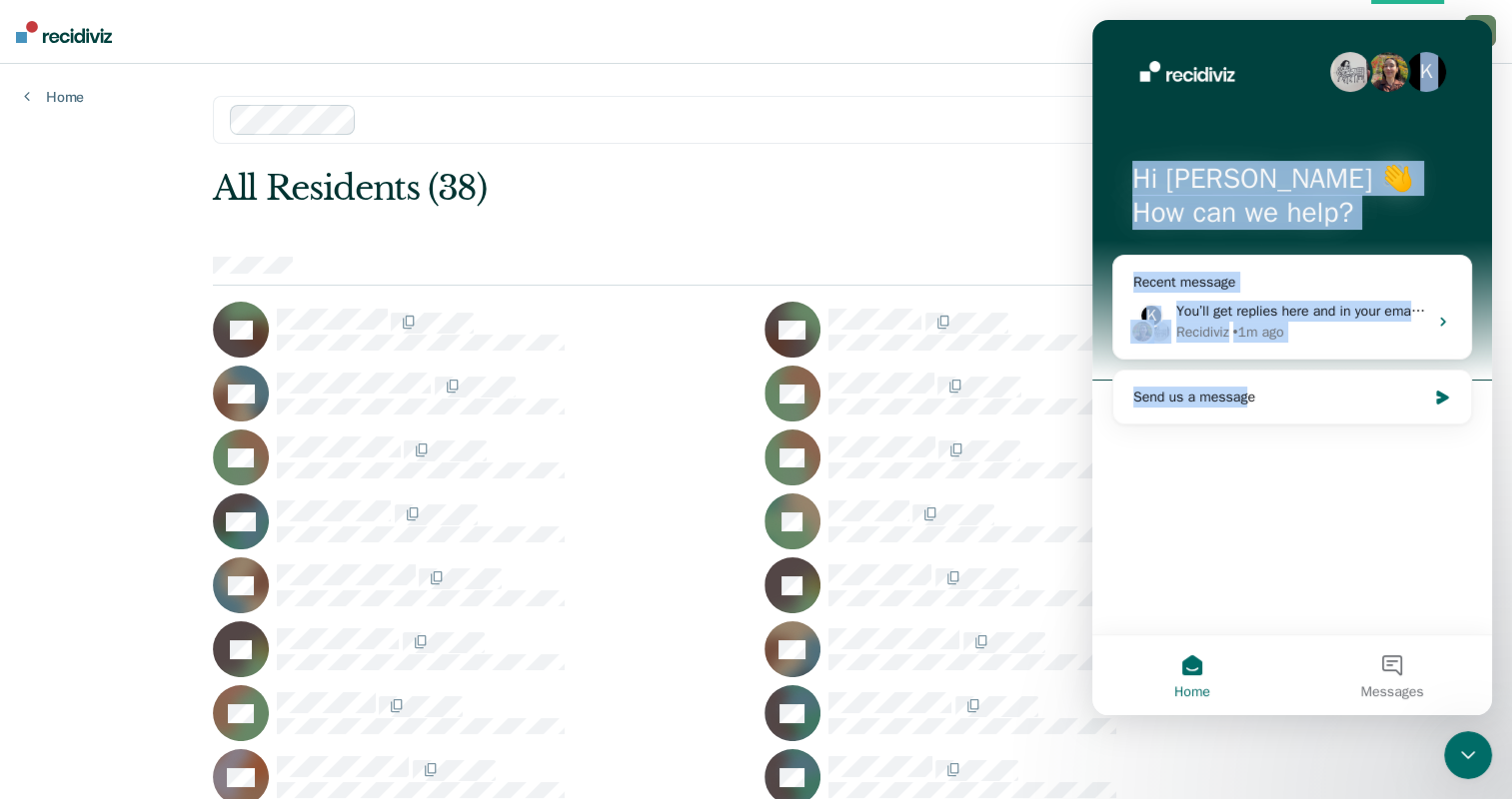 drag, startPoint x: 1421, startPoint y: 56, endPoint x: 1240, endPoint y: 466, distance: 448.17519 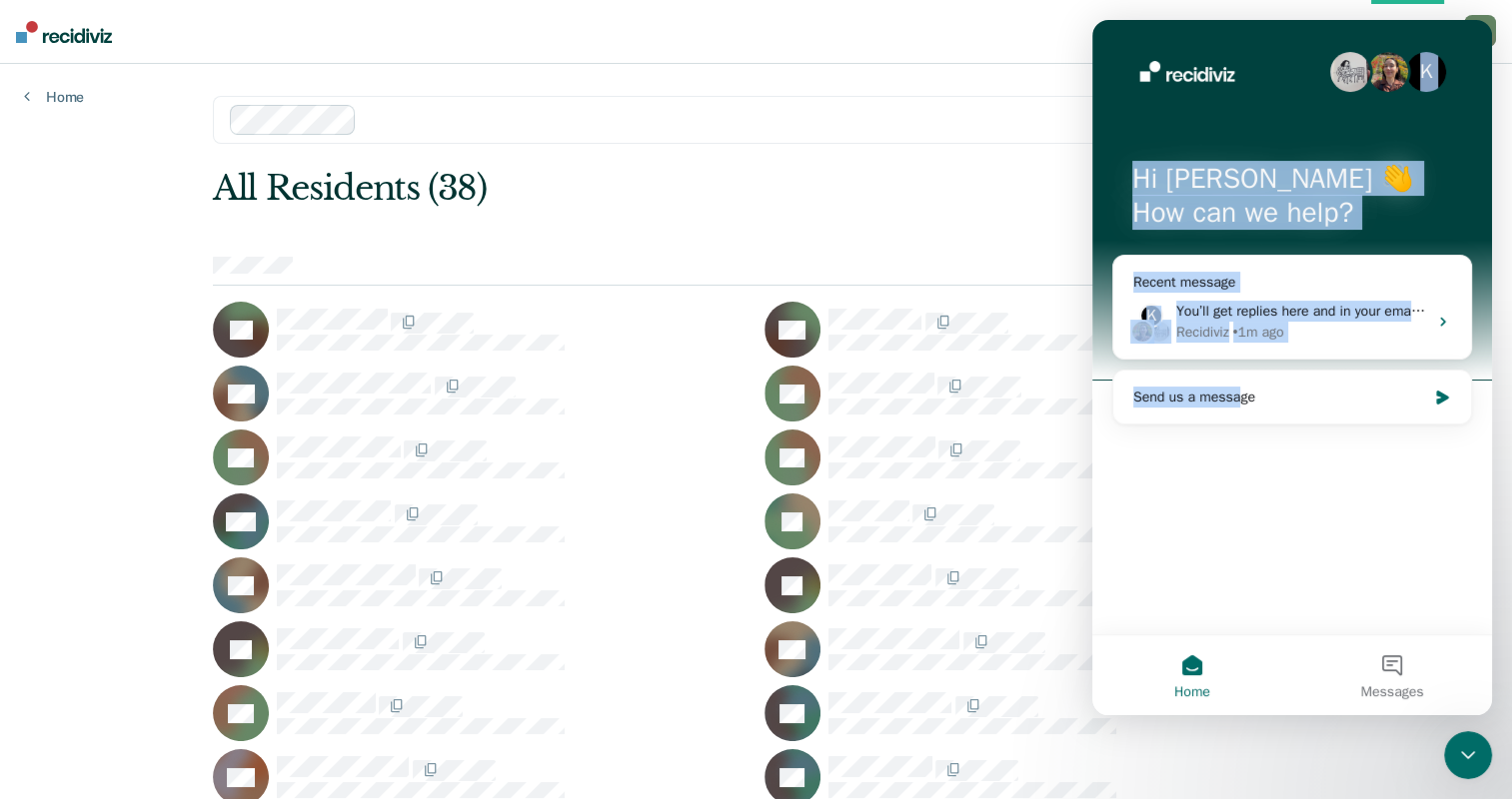 click on "K Hi Anna M. 👋 How can we help? Recent message K You’ll get replies here and in your email: ✉️ amaberle@nd.gov Our usual reply time 🕒 A day Recidiviz •  1m ago Send us a message" at bounding box center [1292, 327] 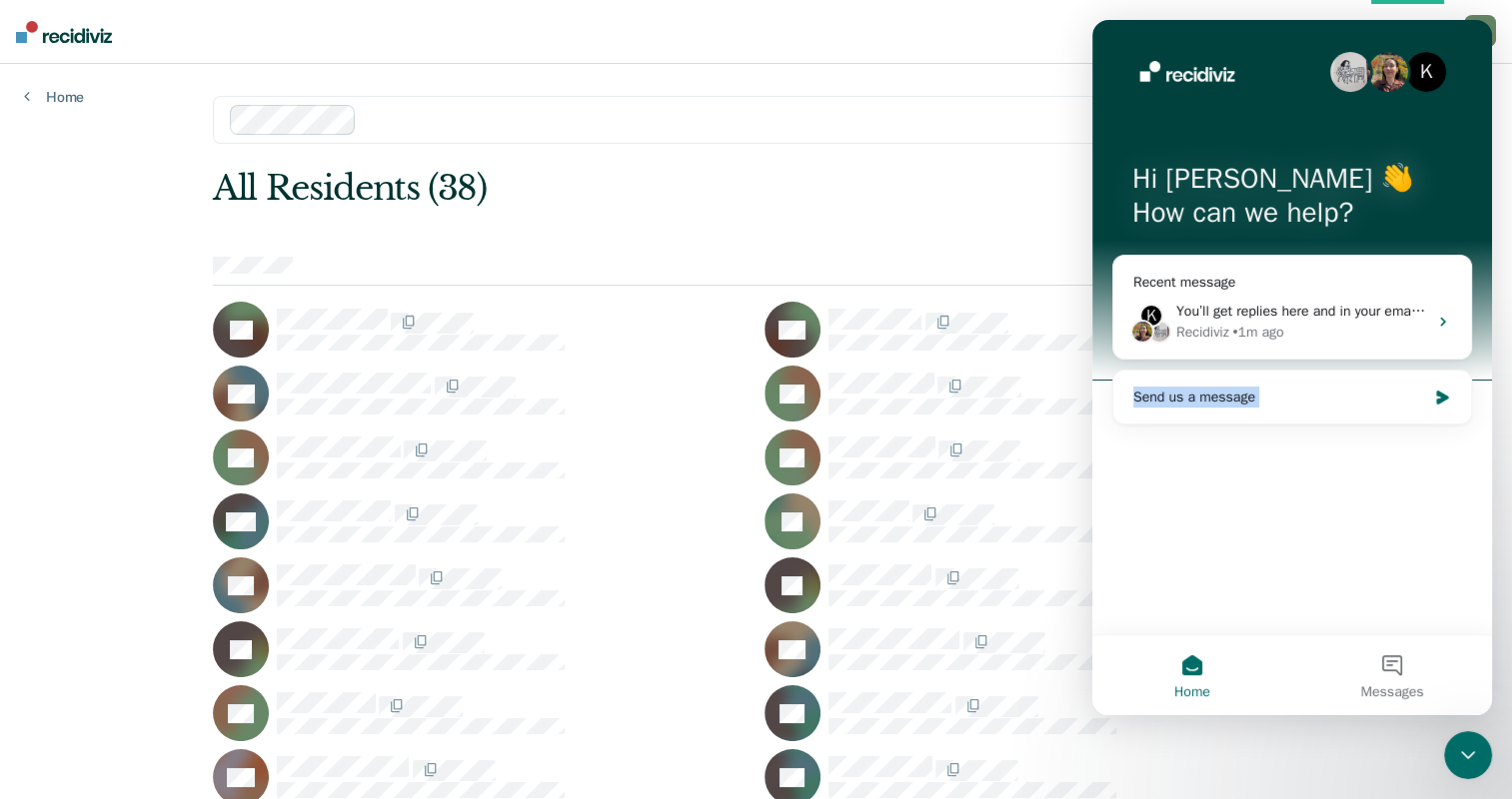 click on "K Hi Anna M. 👋 How can we help? Recent message K You’ll get replies here and in your email: ✉️ amaberle@nd.gov Our usual reply time 🕒 A day Recidiviz •  1m ago Send us a message" at bounding box center (1292, 327) 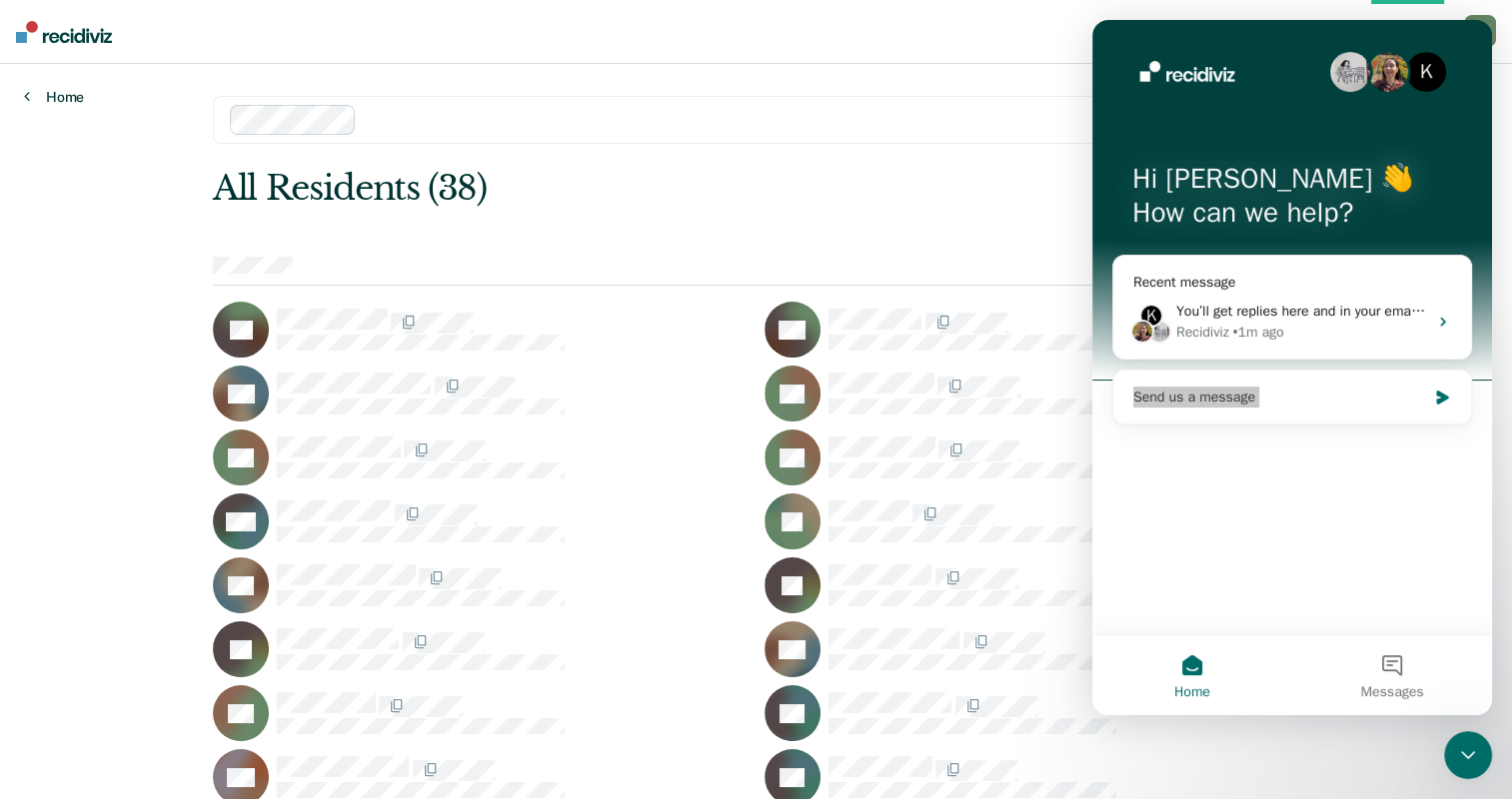 drag, startPoint x: 88, startPoint y: 671, endPoint x: 69, endPoint y: 102, distance: 569.3171 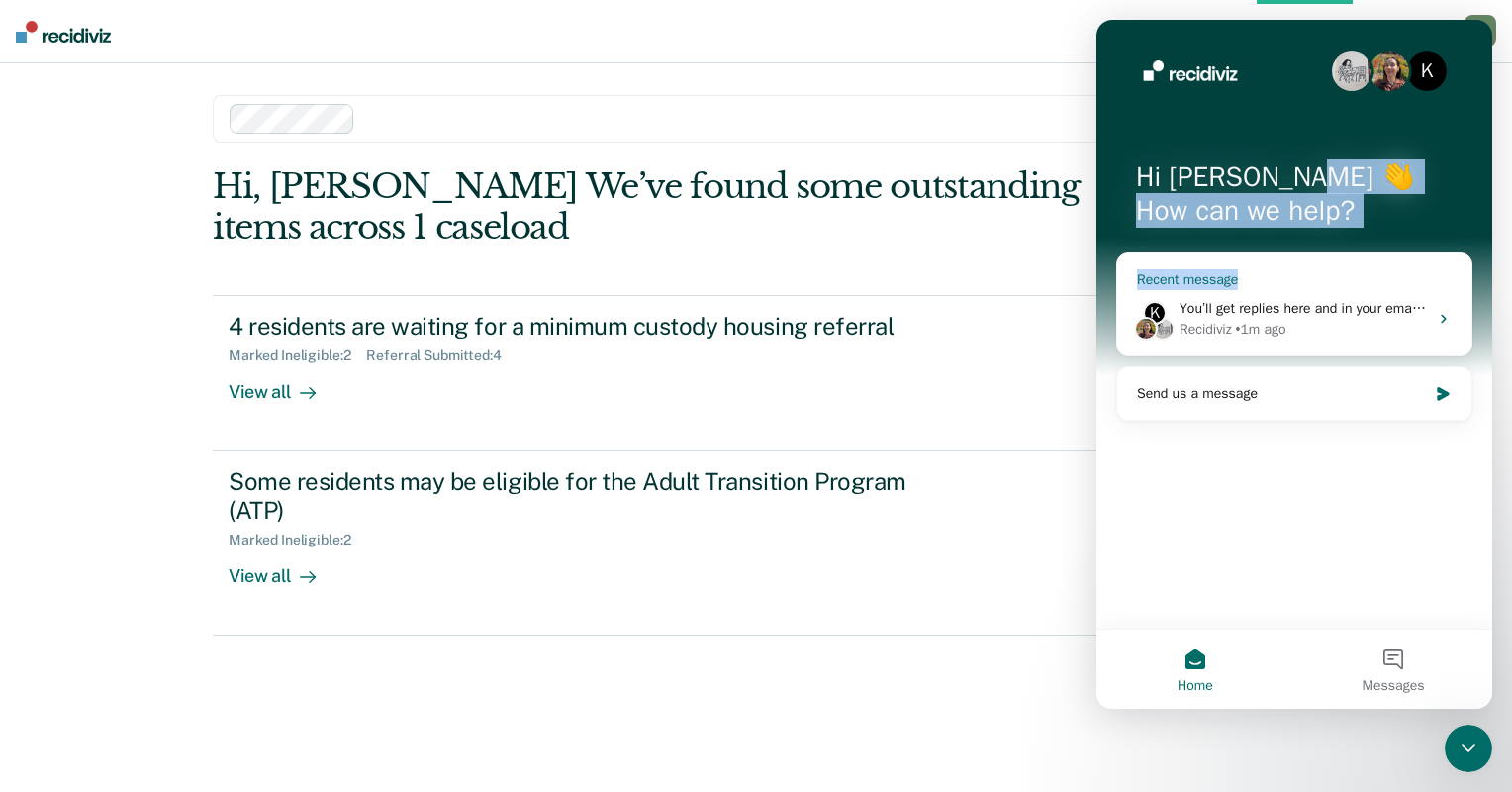 drag, startPoint x: 1391, startPoint y: 93, endPoint x: 1395, endPoint y: 277, distance: 184.043 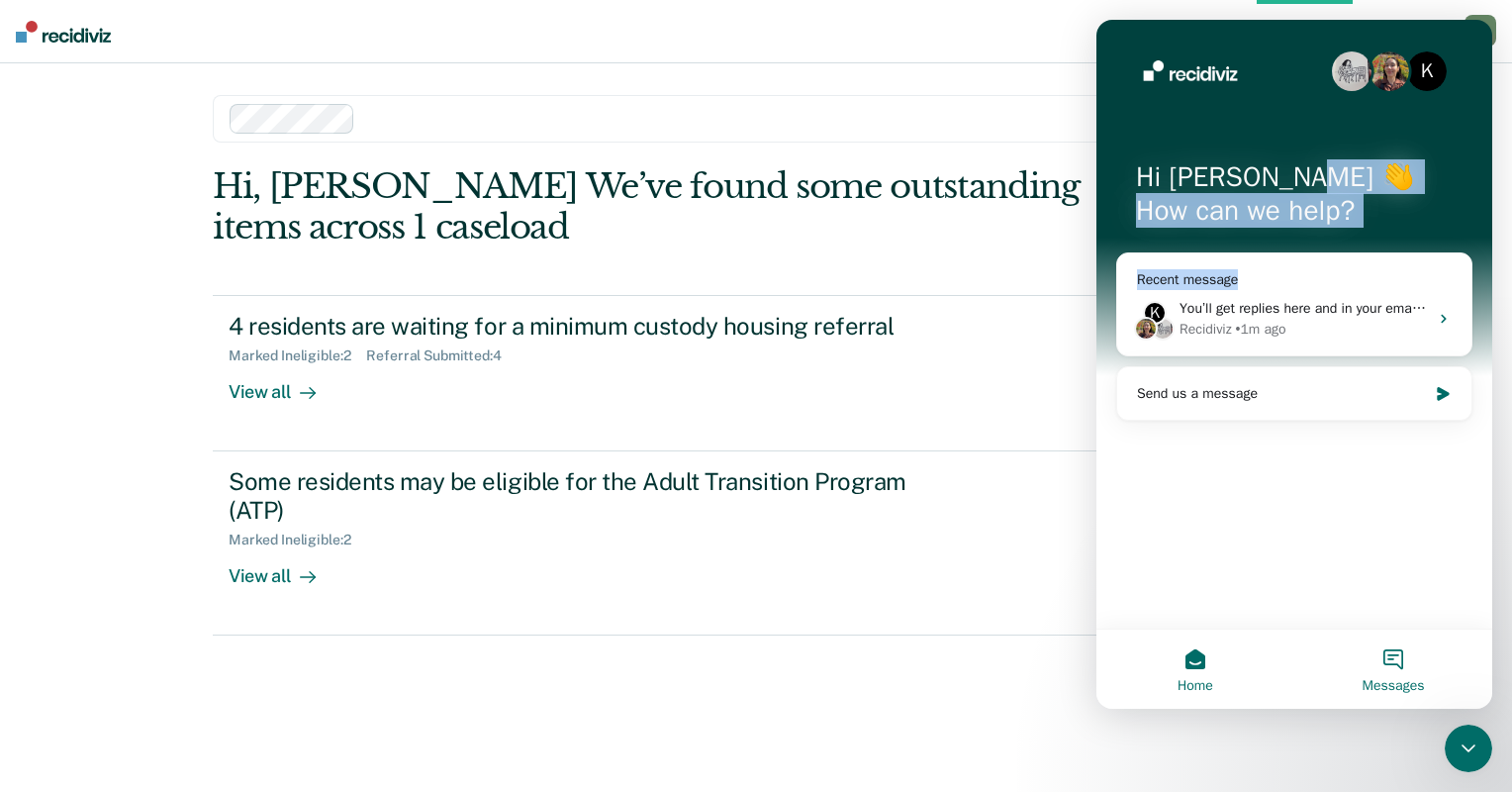 click on "Messages" at bounding box center [1393, 669] 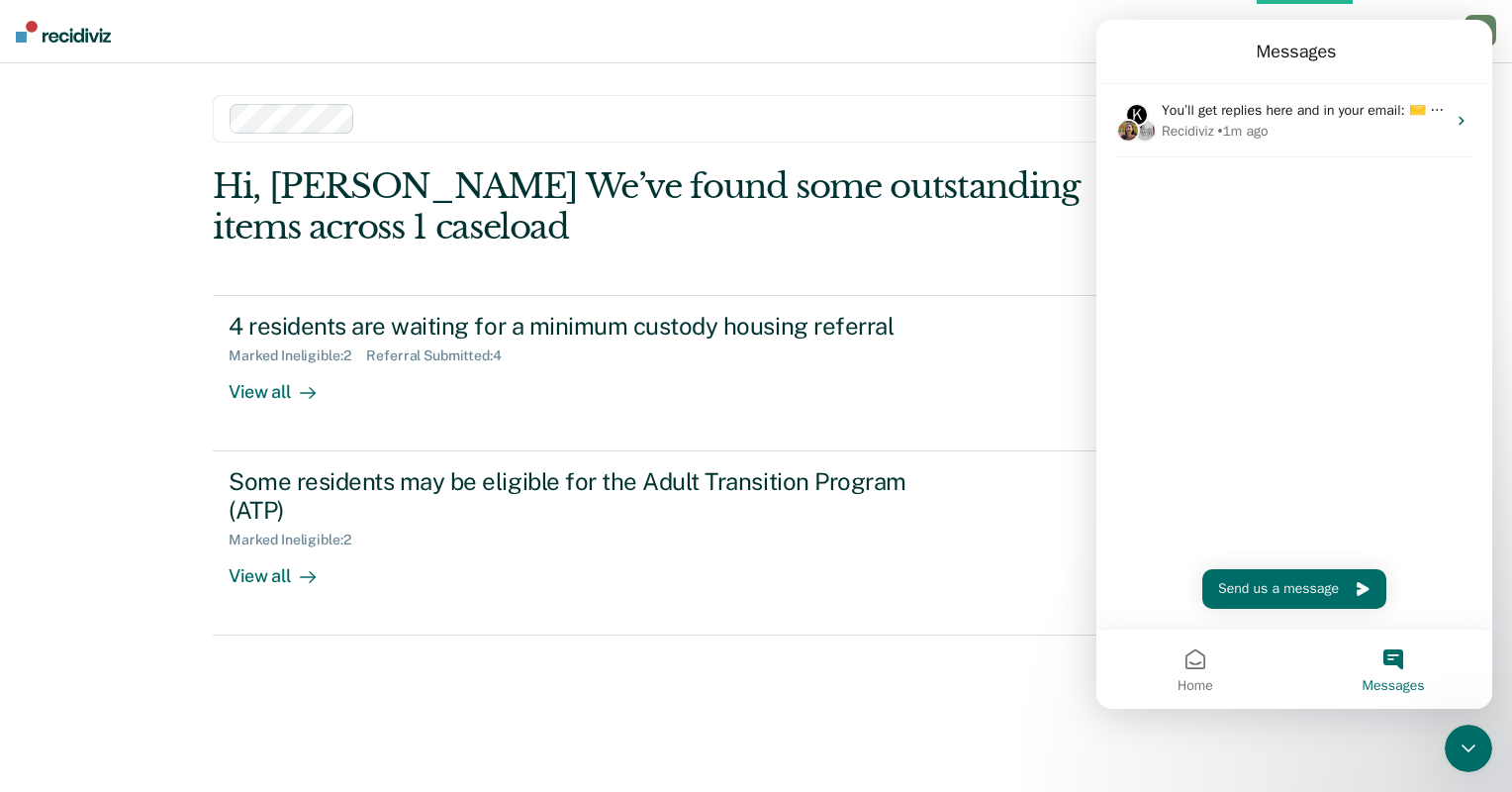 click on "Opportunities Resident s Aberle, Anna M. A M Profile How it works Log Out" at bounding box center (756, 32) 